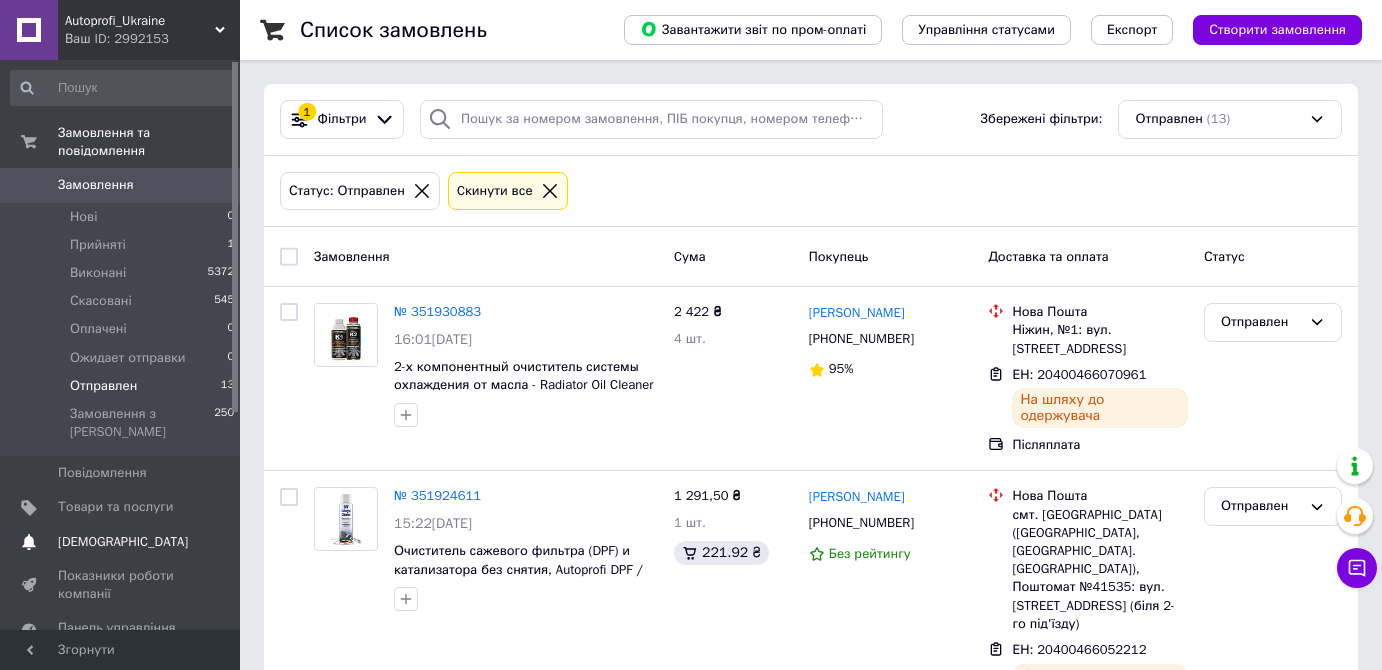 scroll, scrollTop: 0, scrollLeft: 0, axis: both 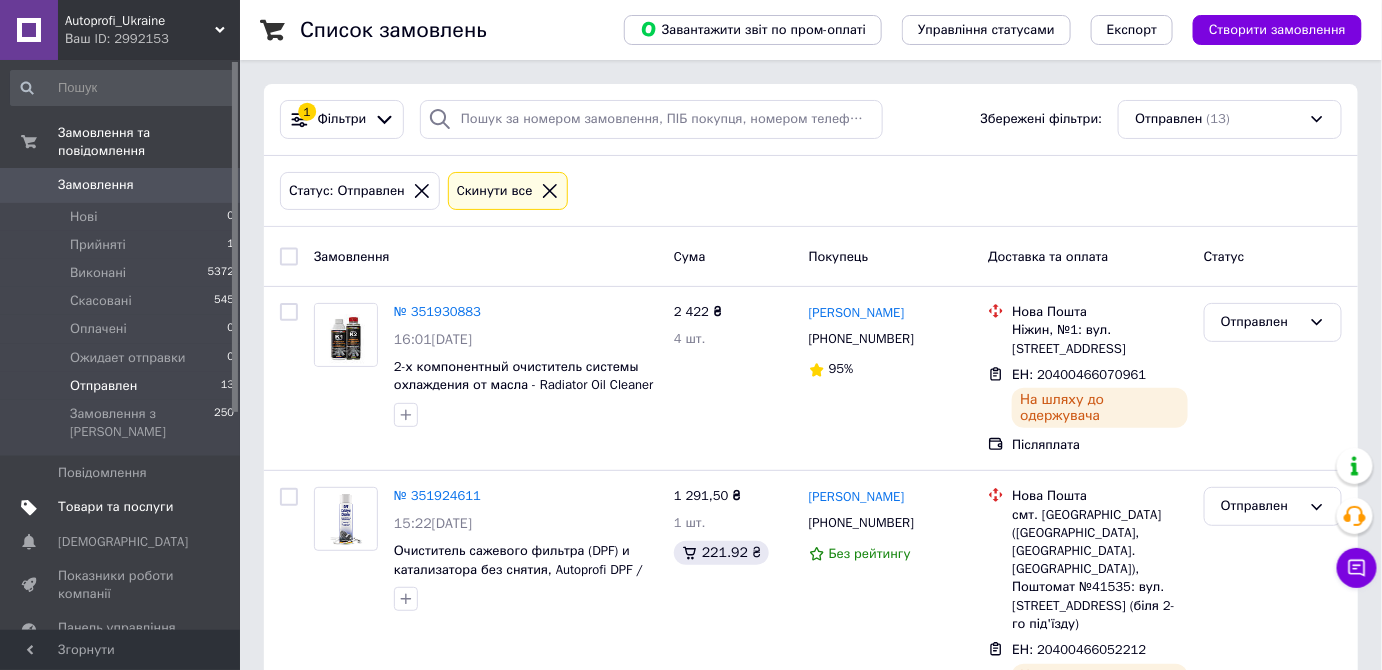 click on "Товари та послуги" at bounding box center (115, 507) 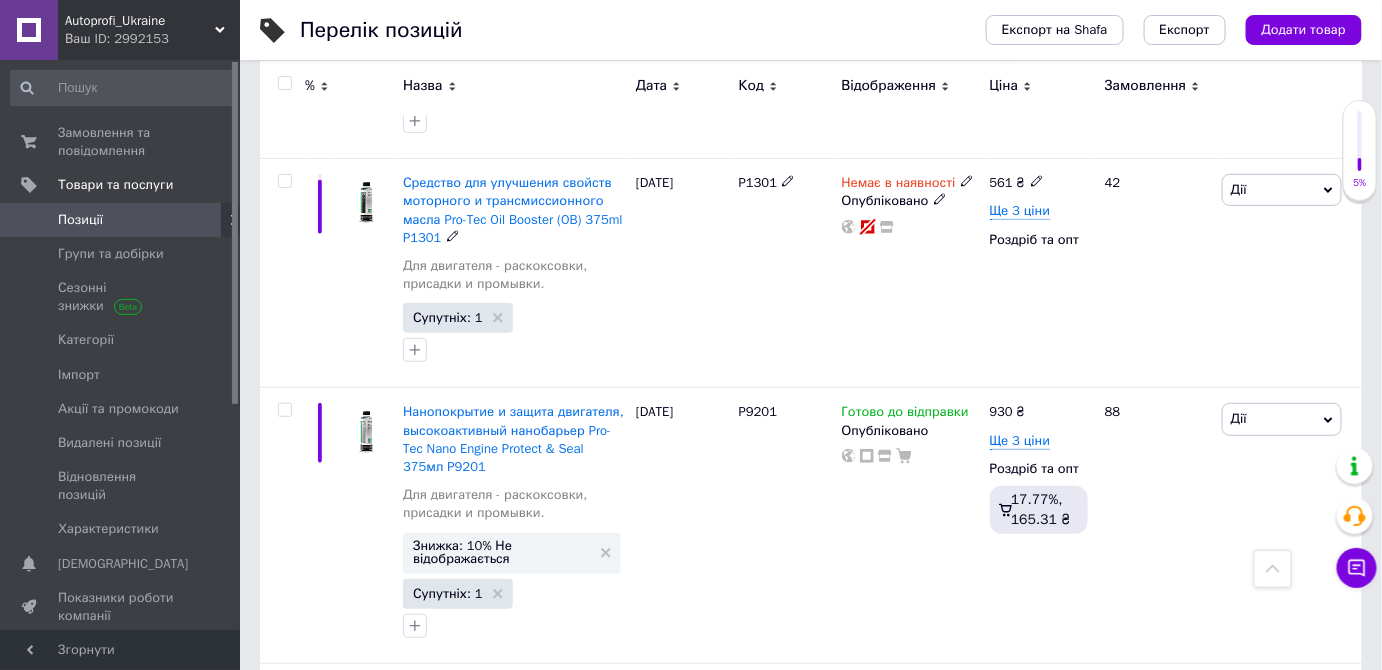 scroll, scrollTop: 2727, scrollLeft: 0, axis: vertical 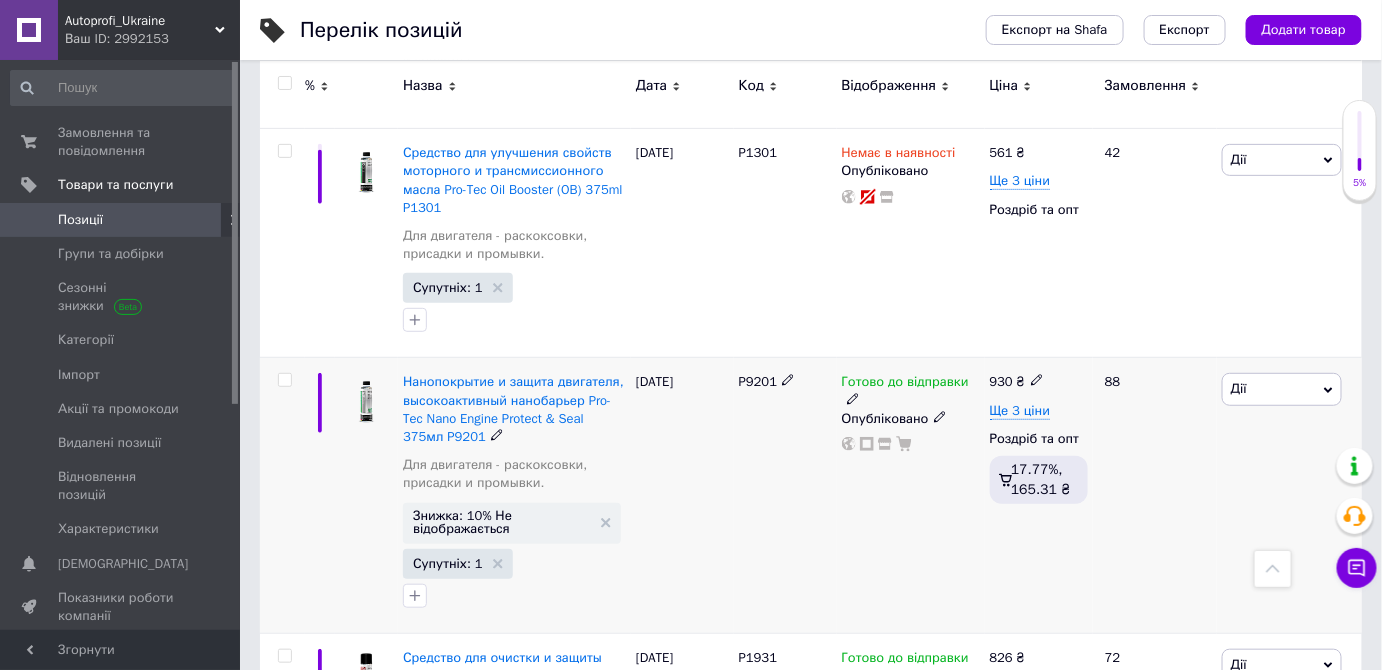 click 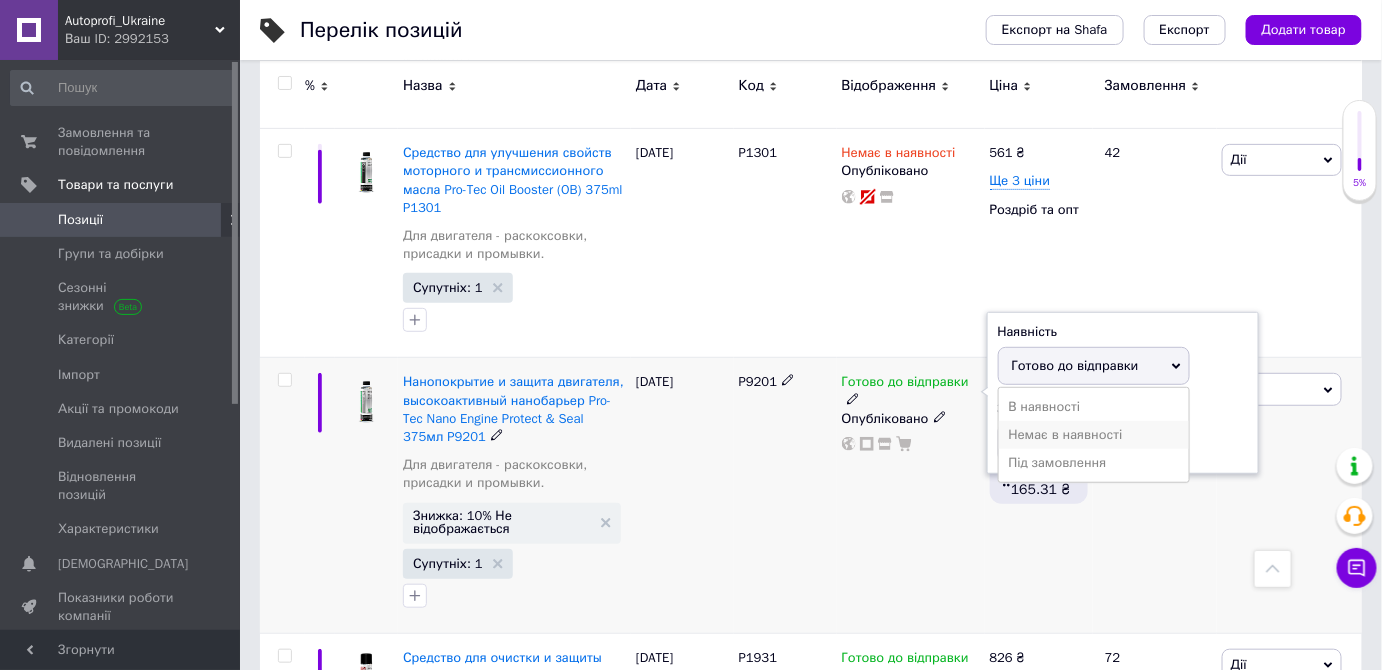 click on "Немає в наявності" at bounding box center (1094, 435) 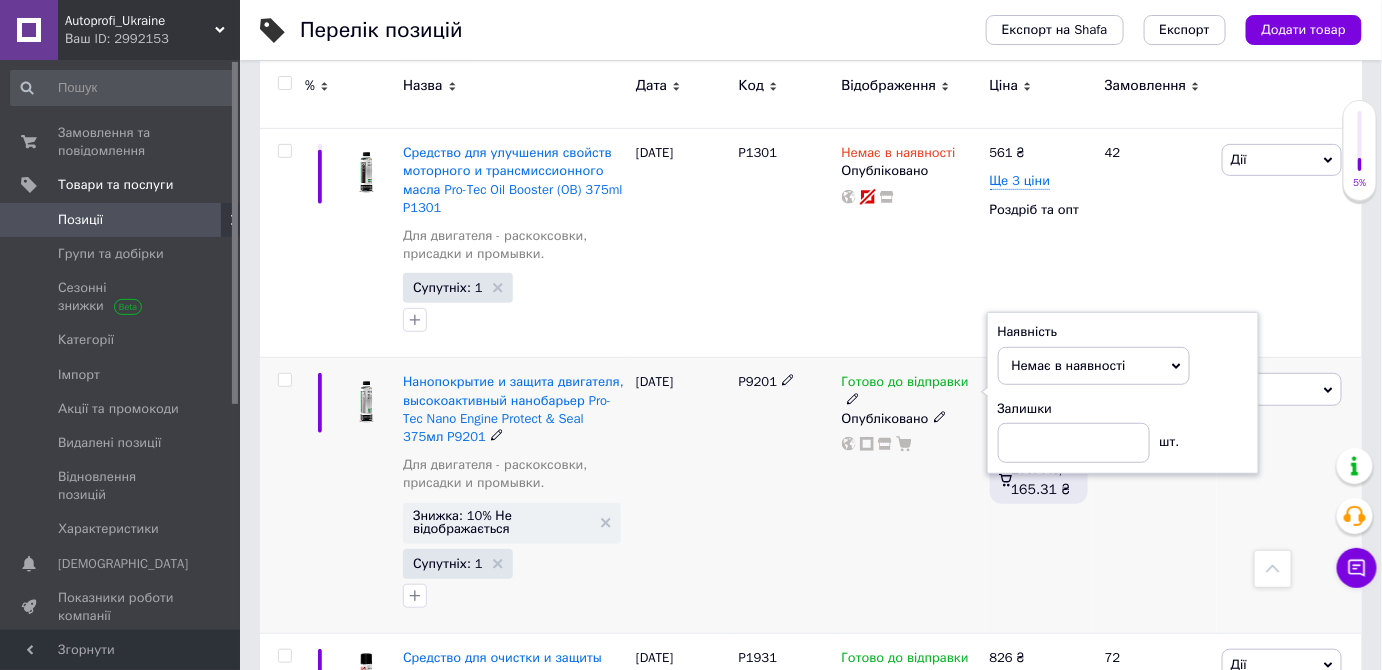 click on "[PERSON_NAME] Підняти на початок групи Копіювати Знижка Подарунок Супутні Приховати Ярлик Додати на вітрину Додати в кампанію Каталог ProSale Видалити" at bounding box center [1289, 496] 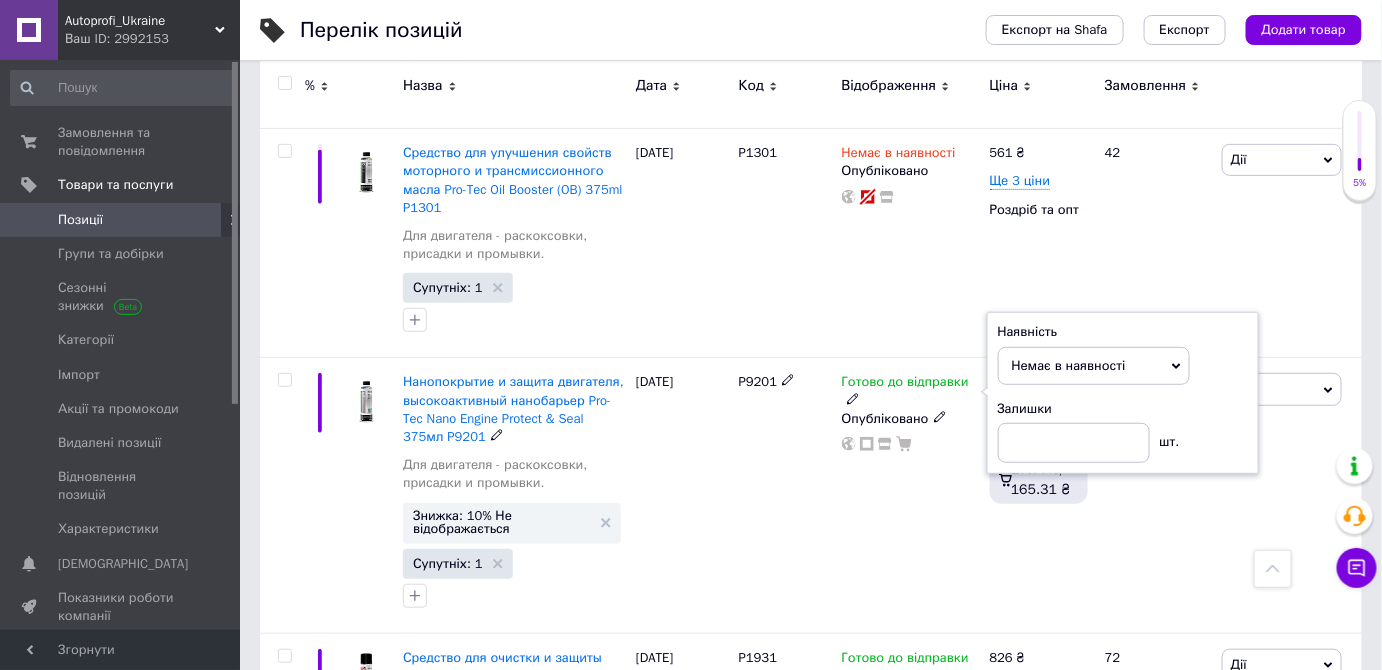 click on "[PERSON_NAME] Підняти на початок групи Копіювати Знижка Подарунок Супутні Приховати Ярлик Додати на вітрину Додати в кампанію Каталог ProSale Видалити" at bounding box center (1289, 496) 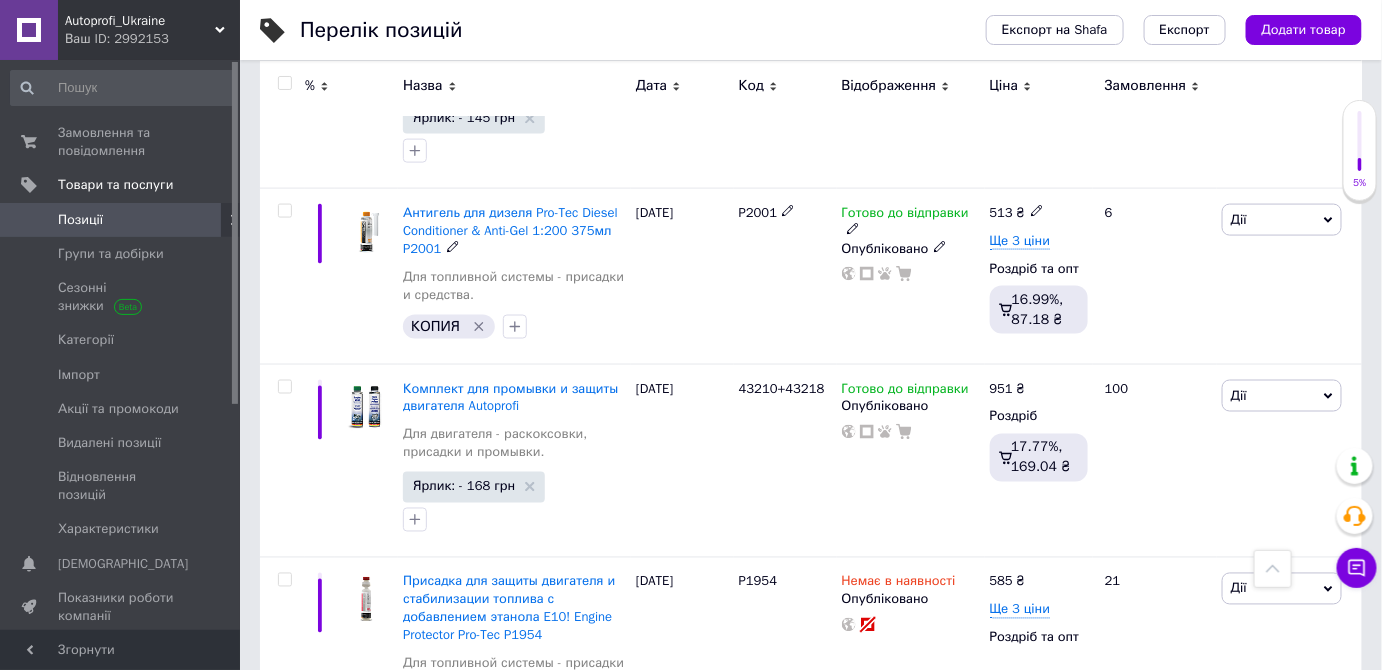 scroll, scrollTop: 909, scrollLeft: 0, axis: vertical 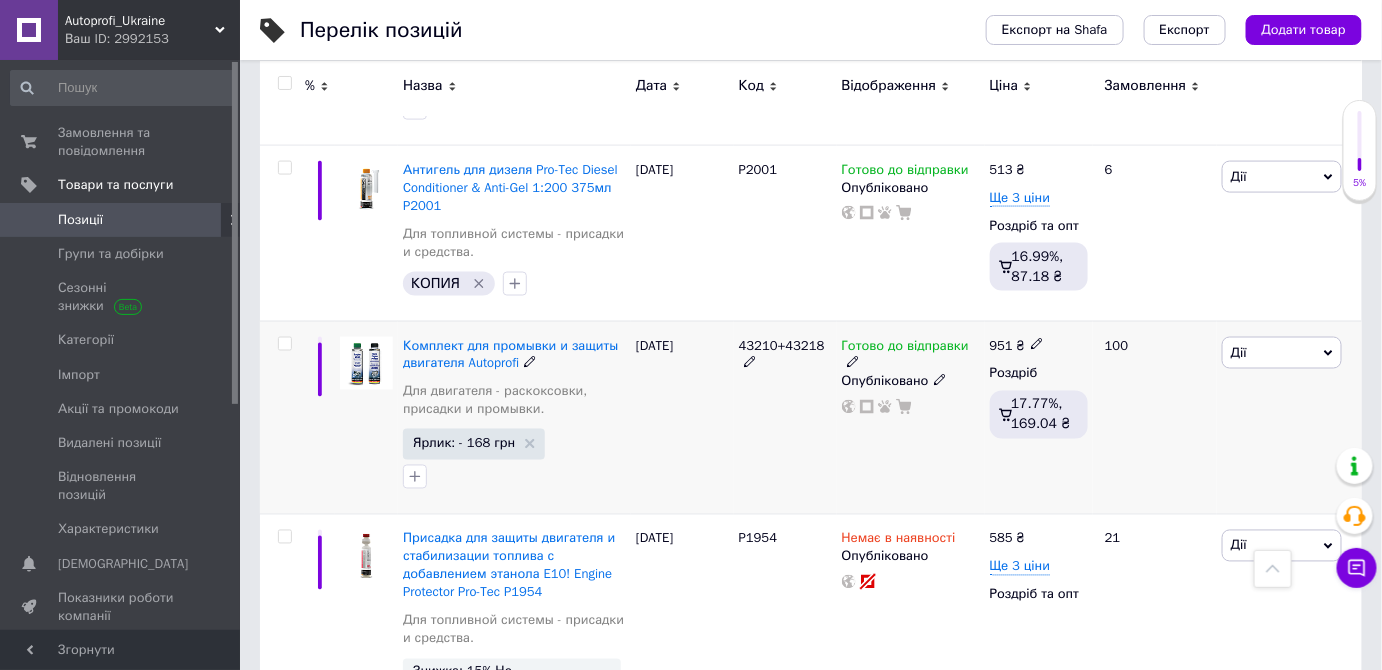click 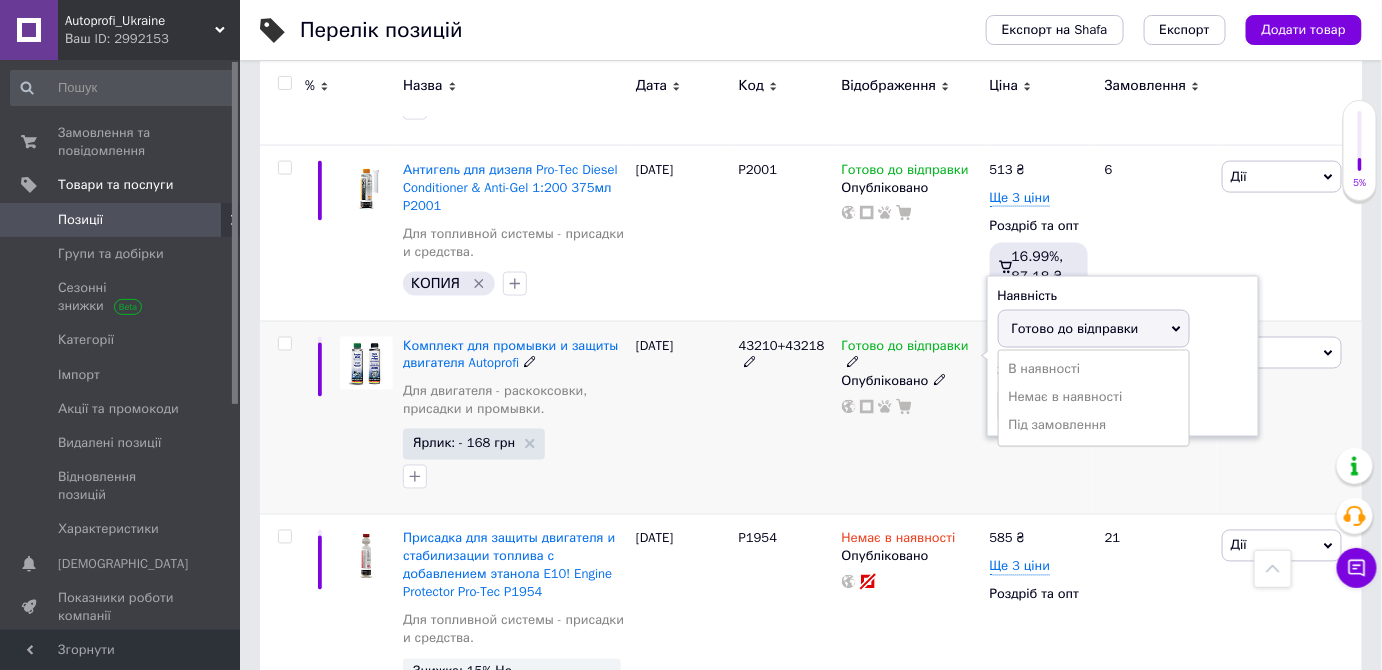 click on "Немає в наявності" at bounding box center [1094, 398] 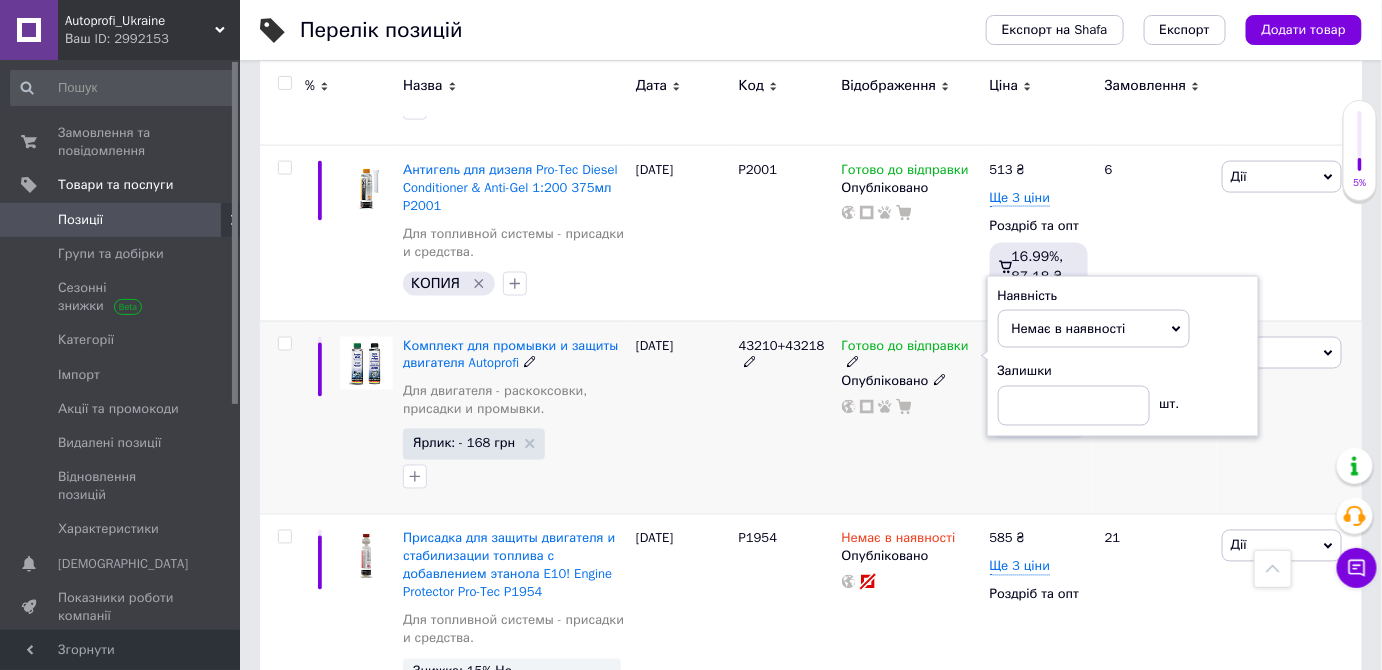 click on "Залишки шт." at bounding box center (1123, 394) 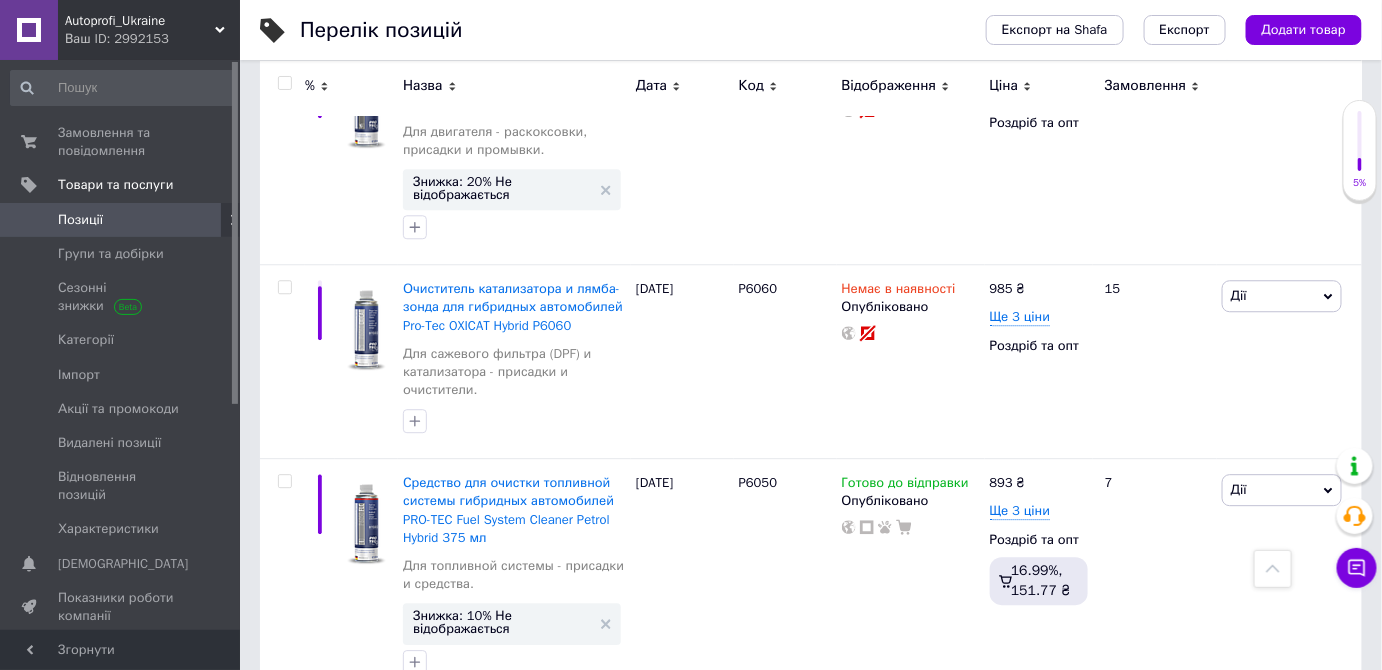 scroll, scrollTop: 4221, scrollLeft: 0, axis: vertical 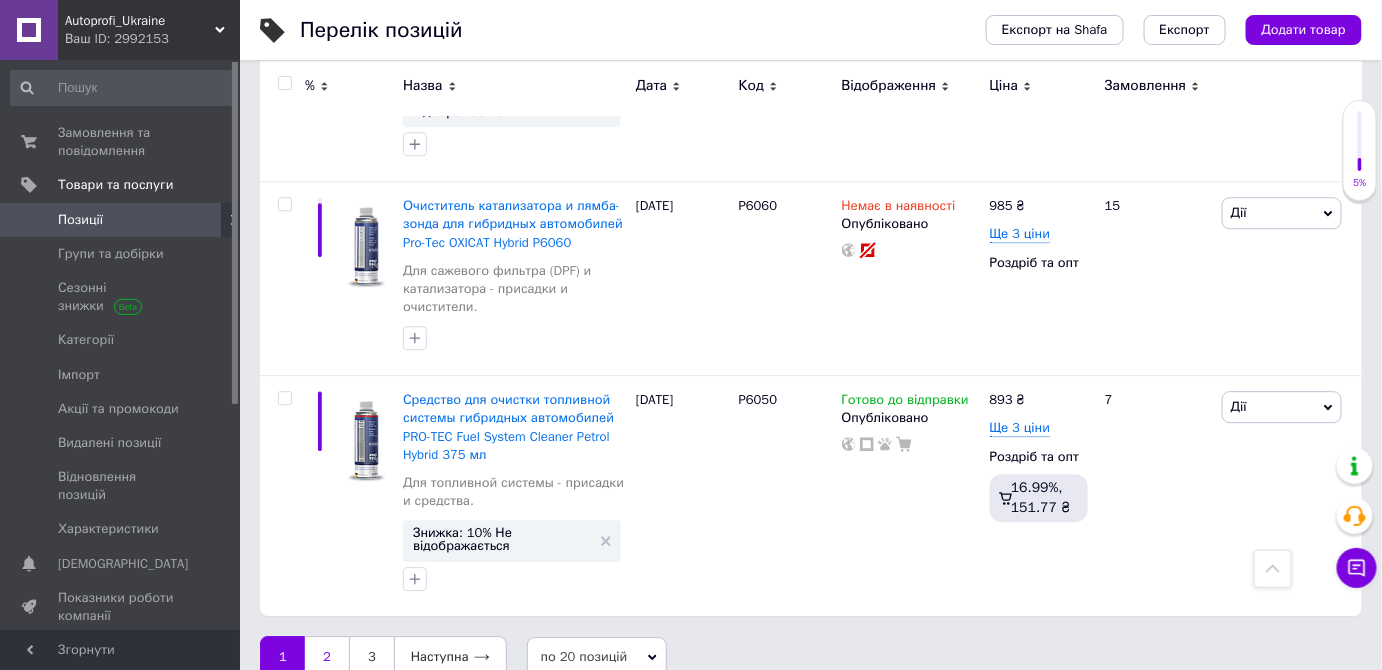 click on "2" at bounding box center (327, 657) 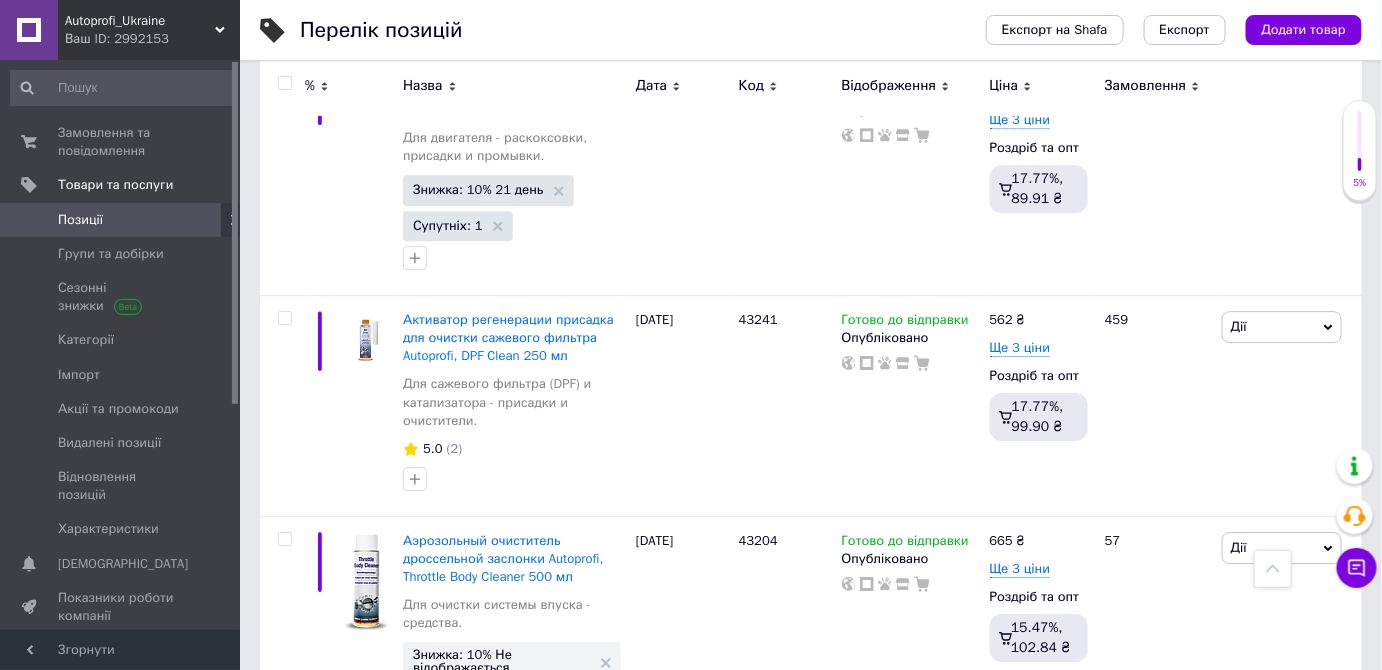 scroll, scrollTop: 4488, scrollLeft: 0, axis: vertical 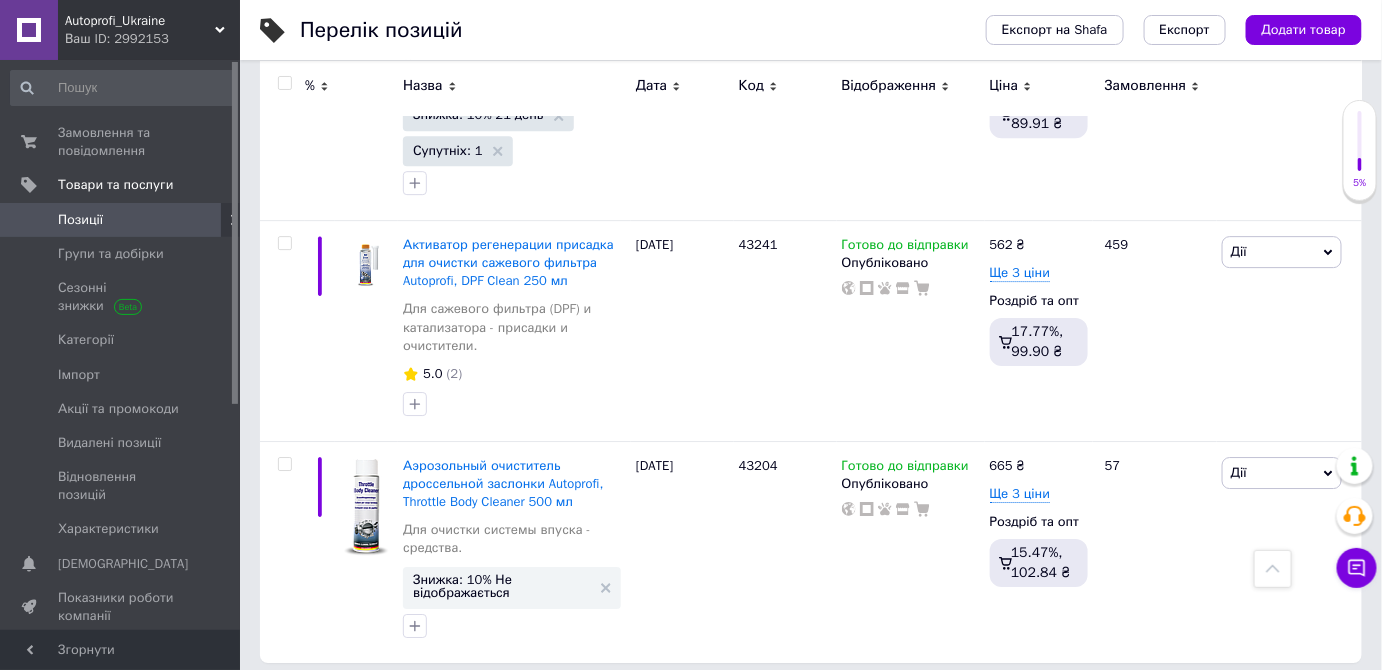 click on "3" at bounding box center (494, 704) 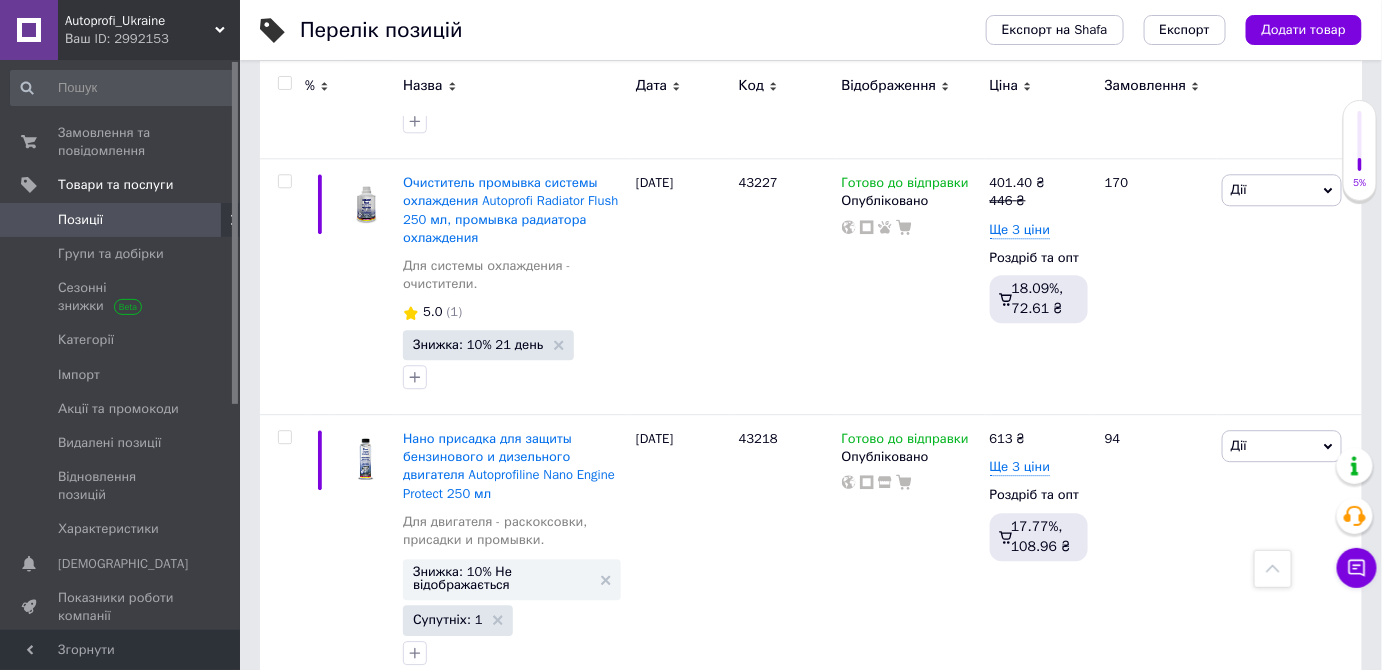 scroll, scrollTop: 1607, scrollLeft: 0, axis: vertical 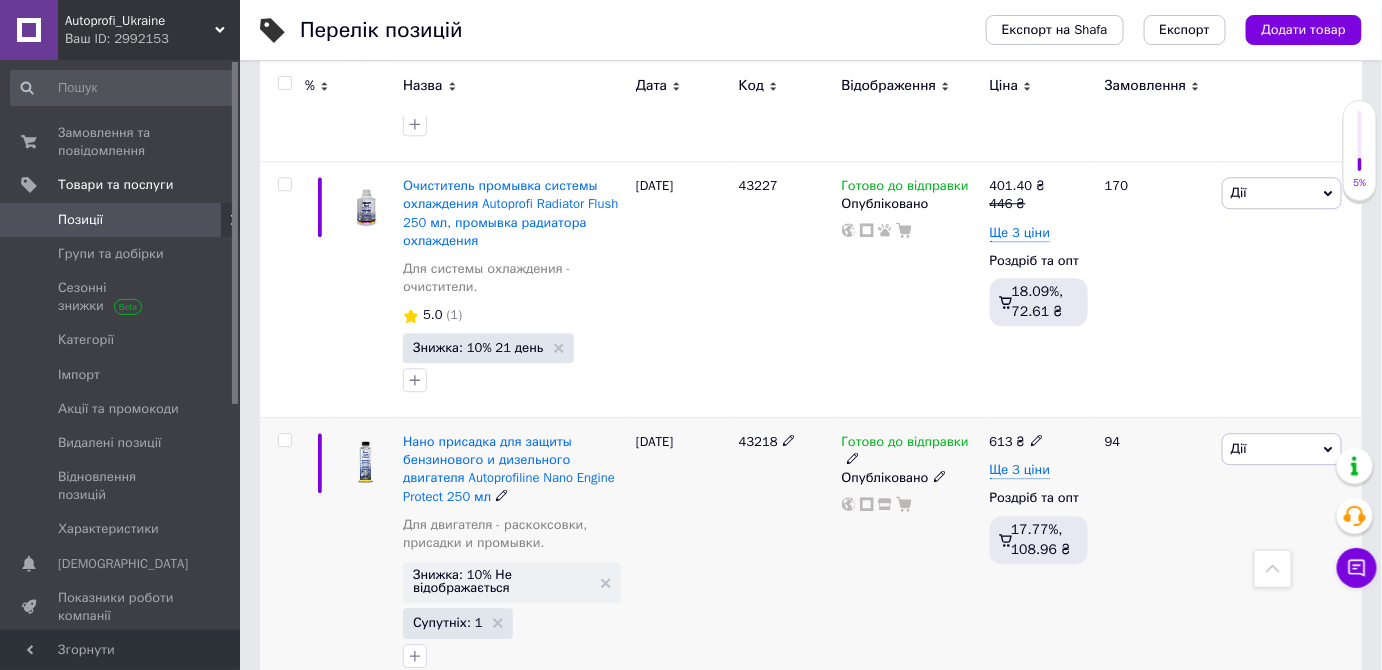 click 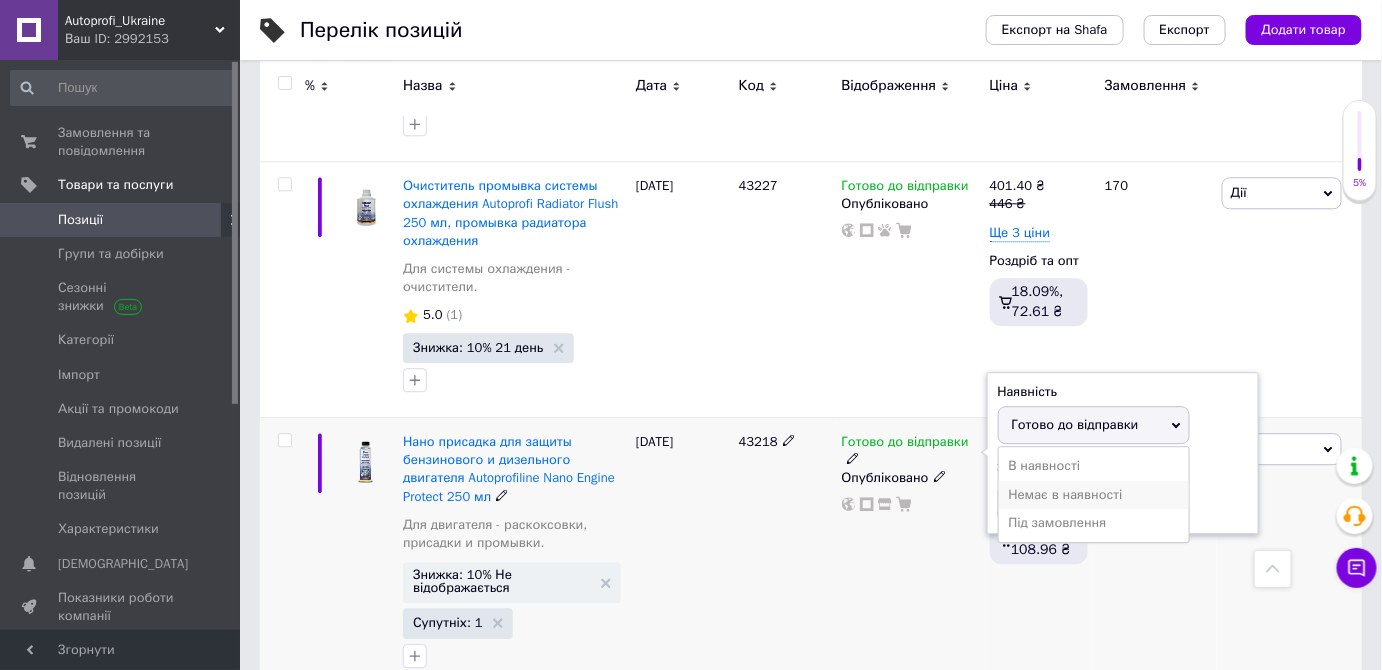 click on "Немає в наявності" at bounding box center [1094, 495] 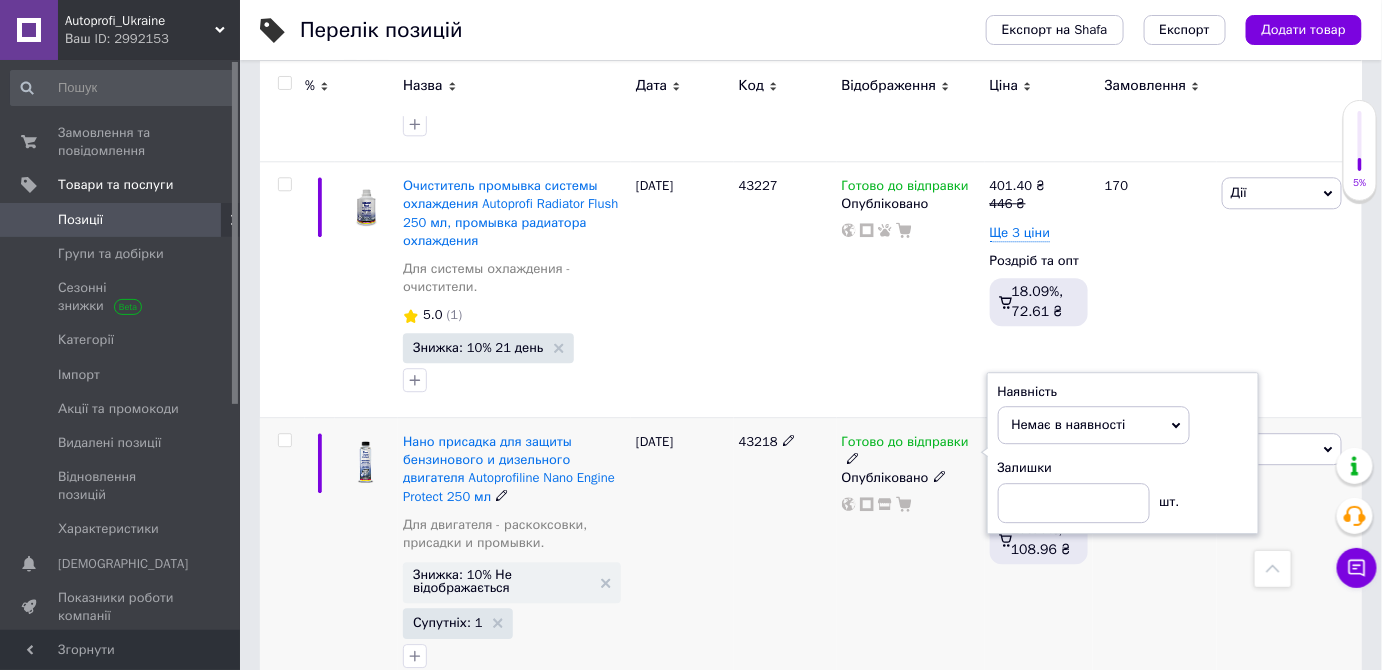 click on "Залишки" at bounding box center [1123, 468] 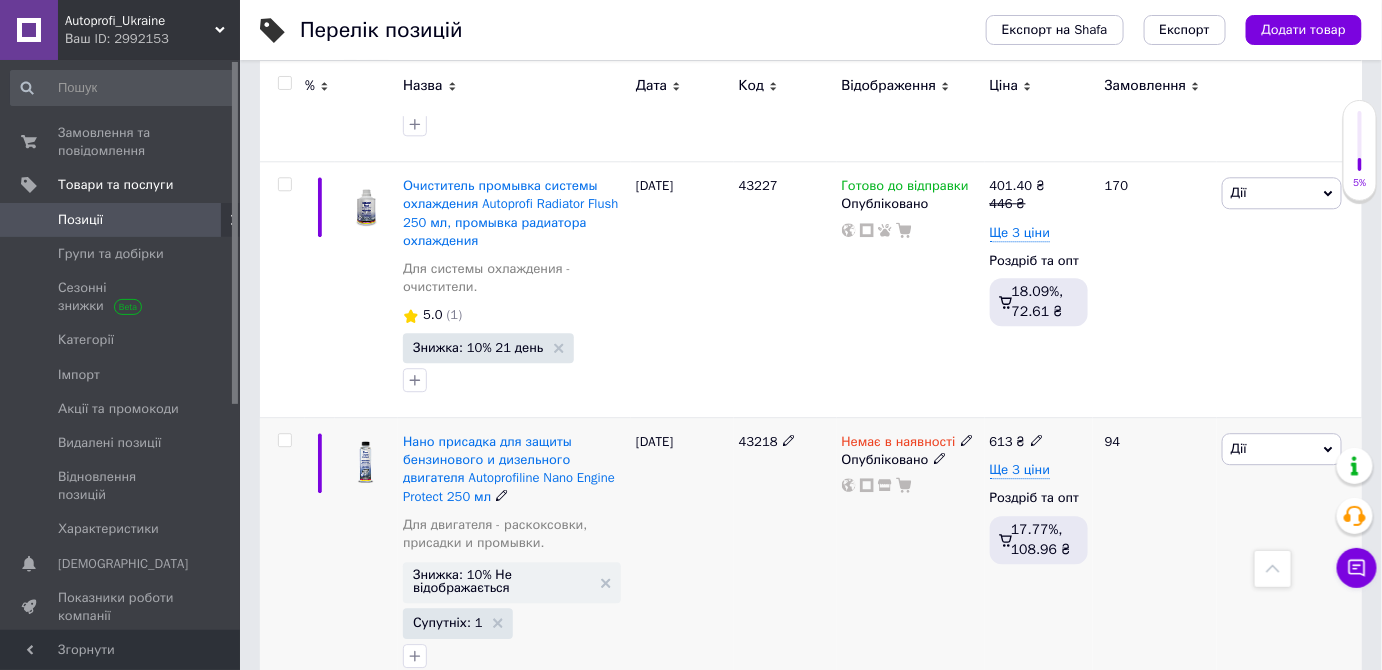 click on "94" at bounding box center [1155, 556] 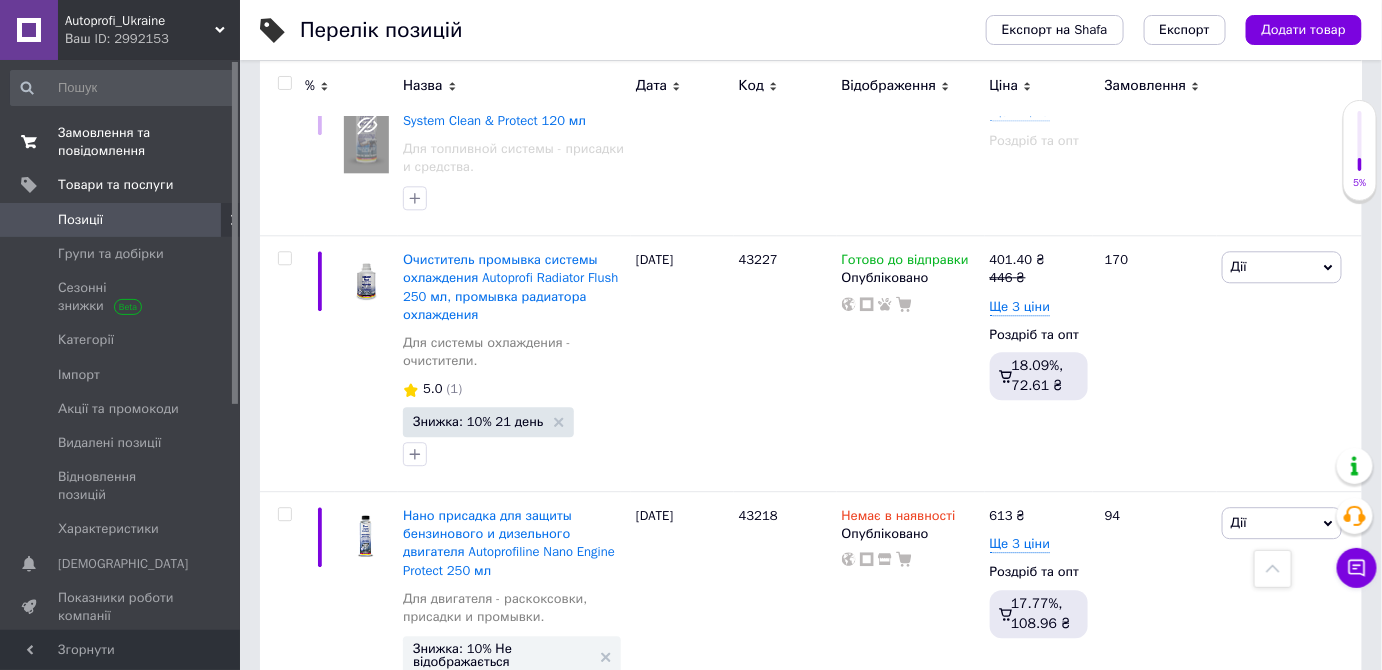 scroll, scrollTop: 1334, scrollLeft: 0, axis: vertical 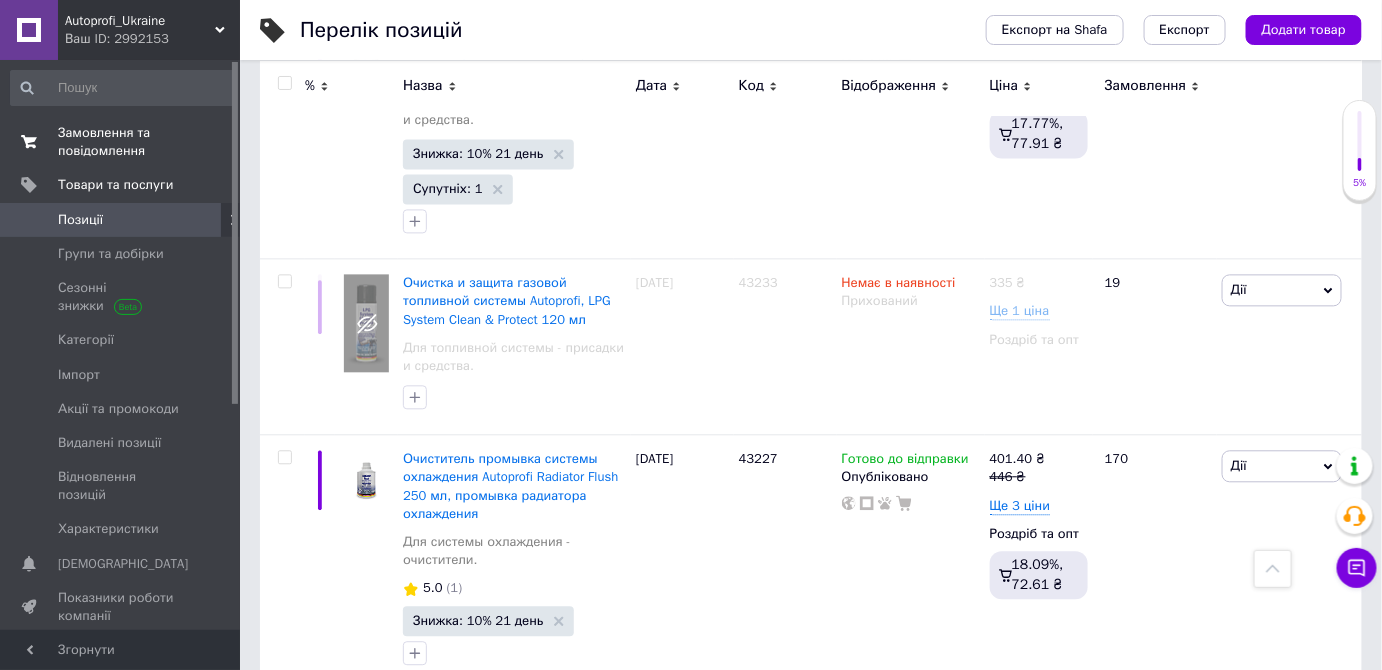 click on "Замовлення та повідомлення" at bounding box center (121, 142) 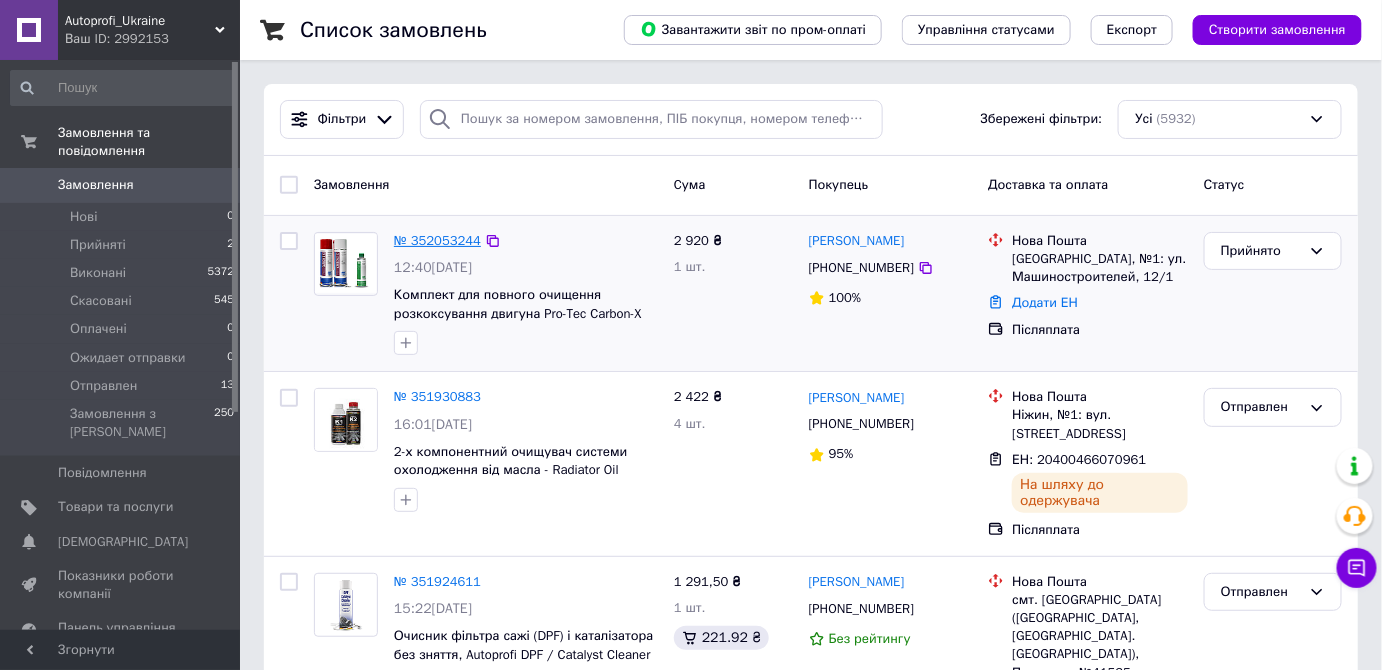 click on "№ 352053244" at bounding box center (437, 240) 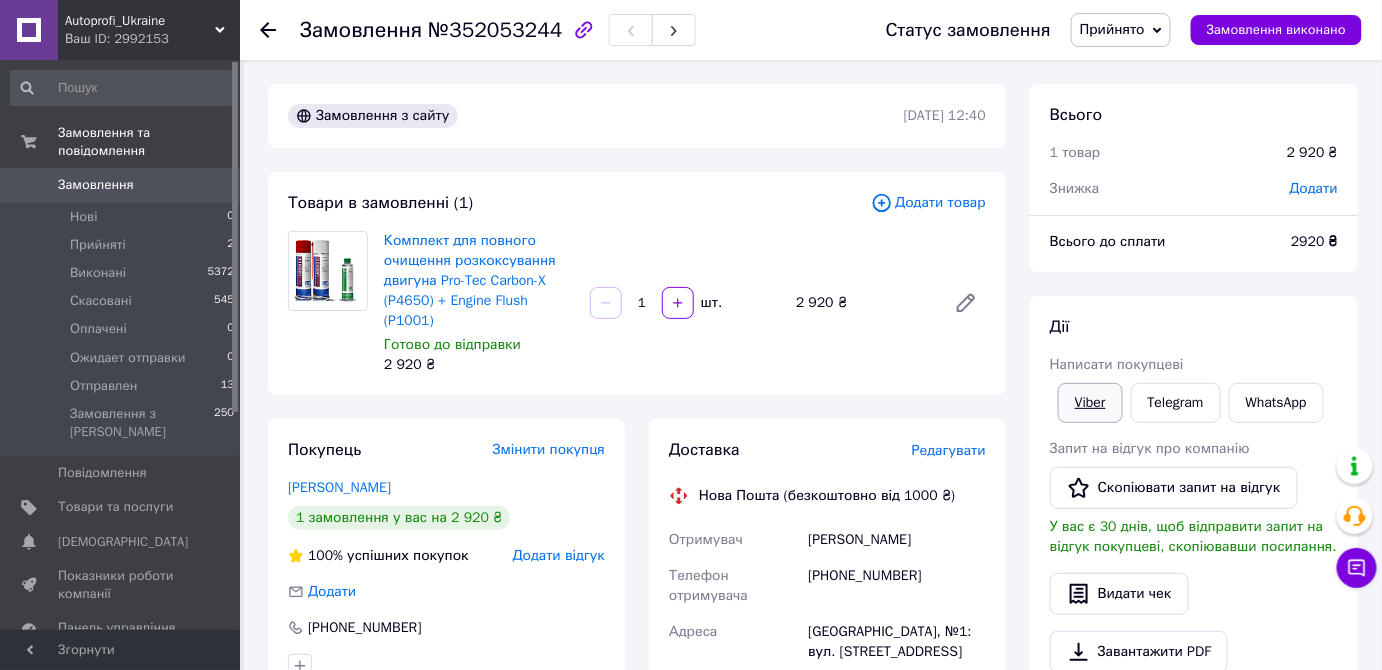 click on "Viber" at bounding box center [1090, 403] 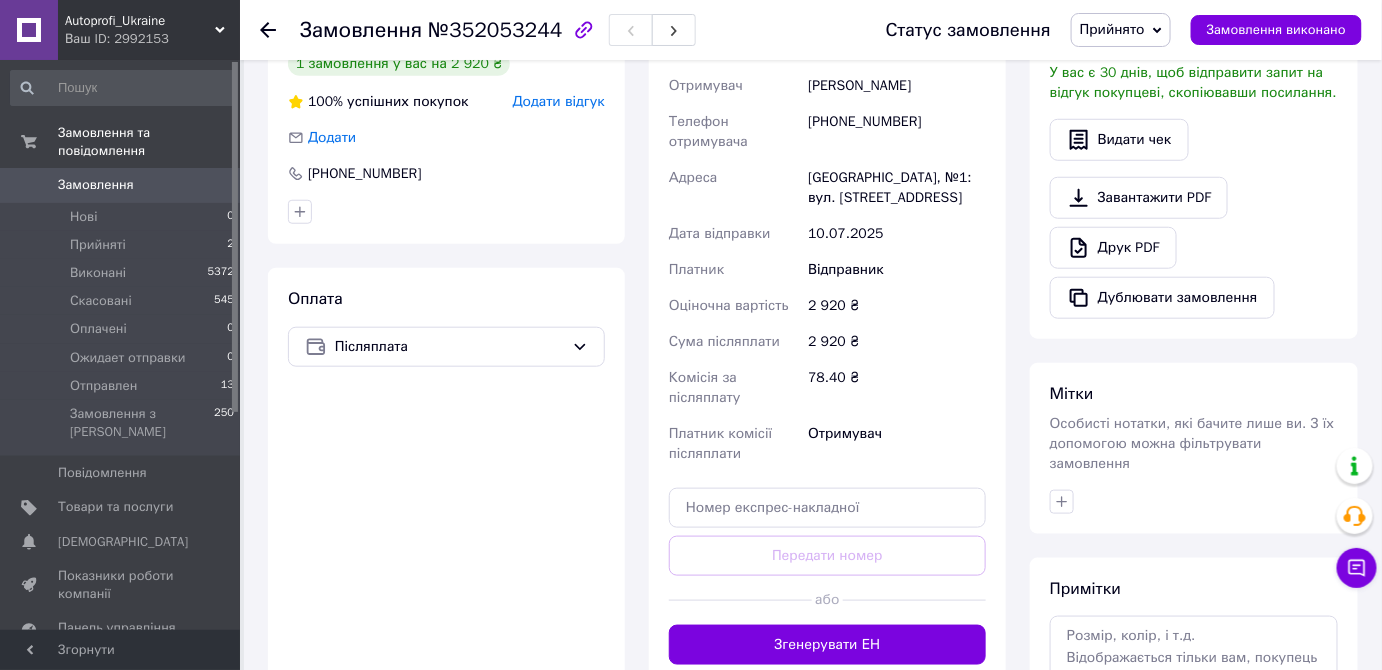 scroll, scrollTop: 681, scrollLeft: 0, axis: vertical 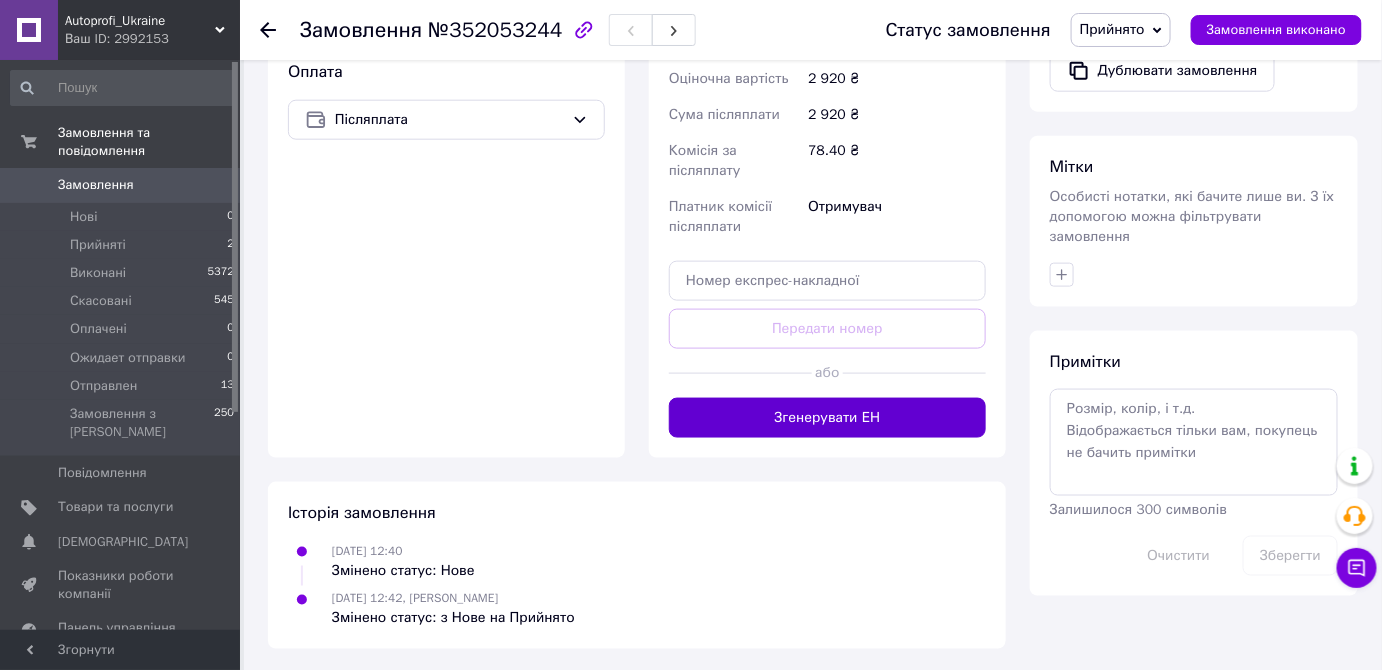 click on "Згенерувати ЕН" at bounding box center [827, 418] 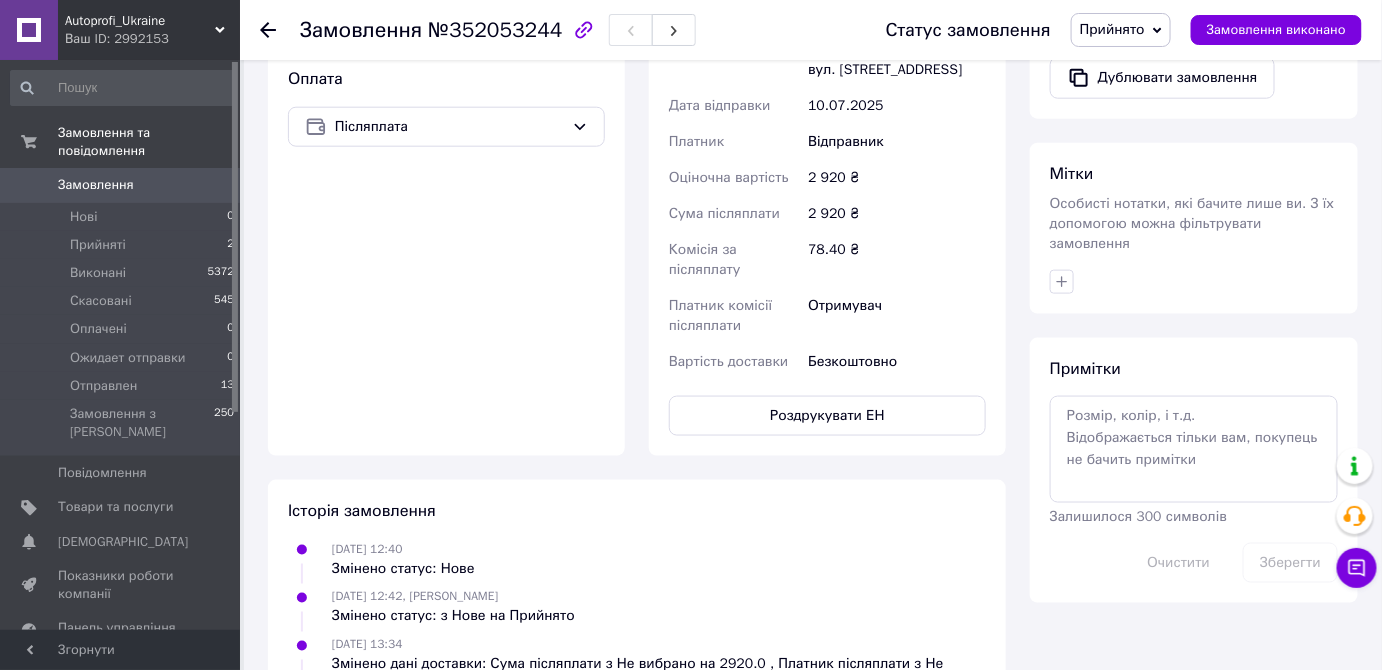 scroll, scrollTop: 681, scrollLeft: 0, axis: vertical 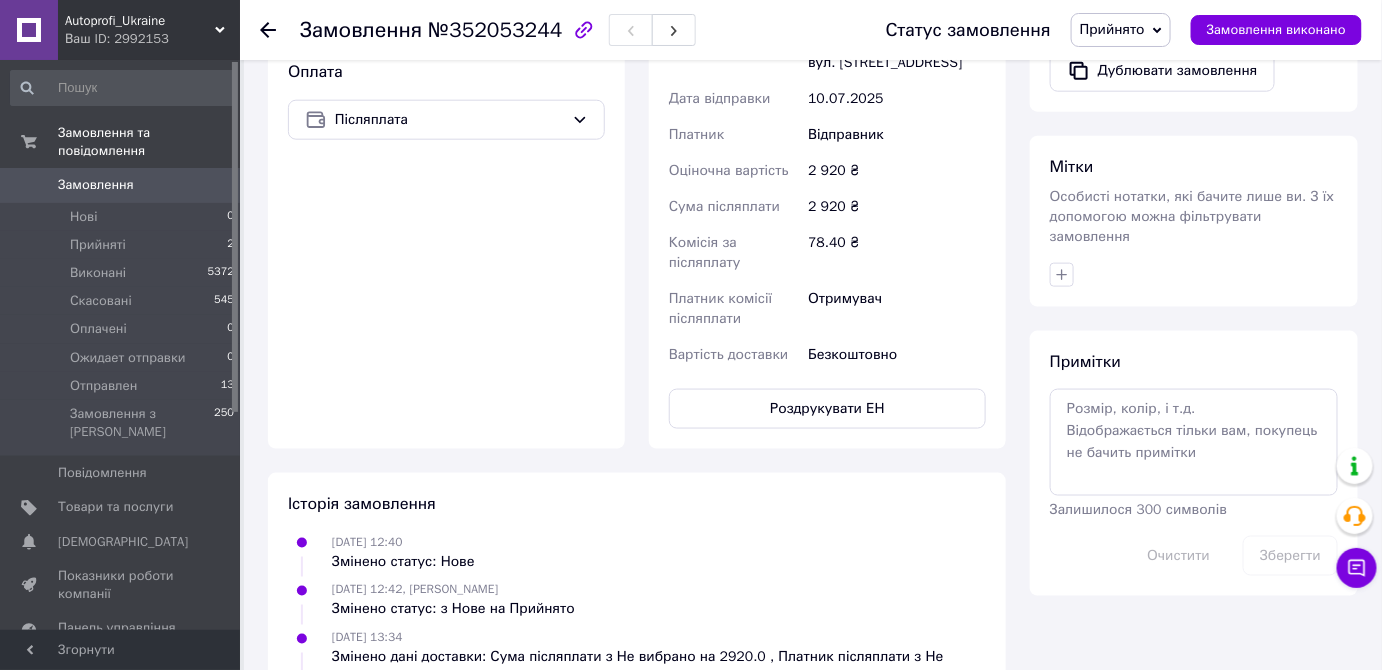 click on "Прийнято" at bounding box center (1112, 29) 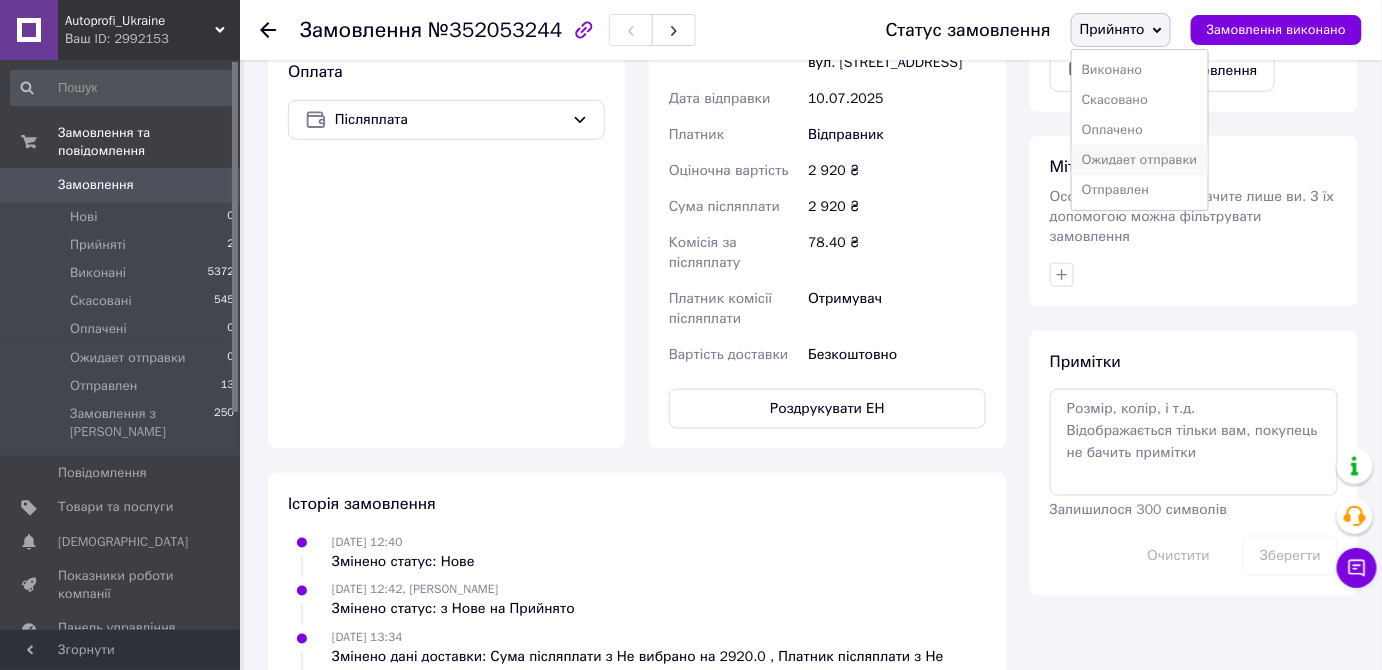 click on "Ожидает отправки" at bounding box center [1140, 160] 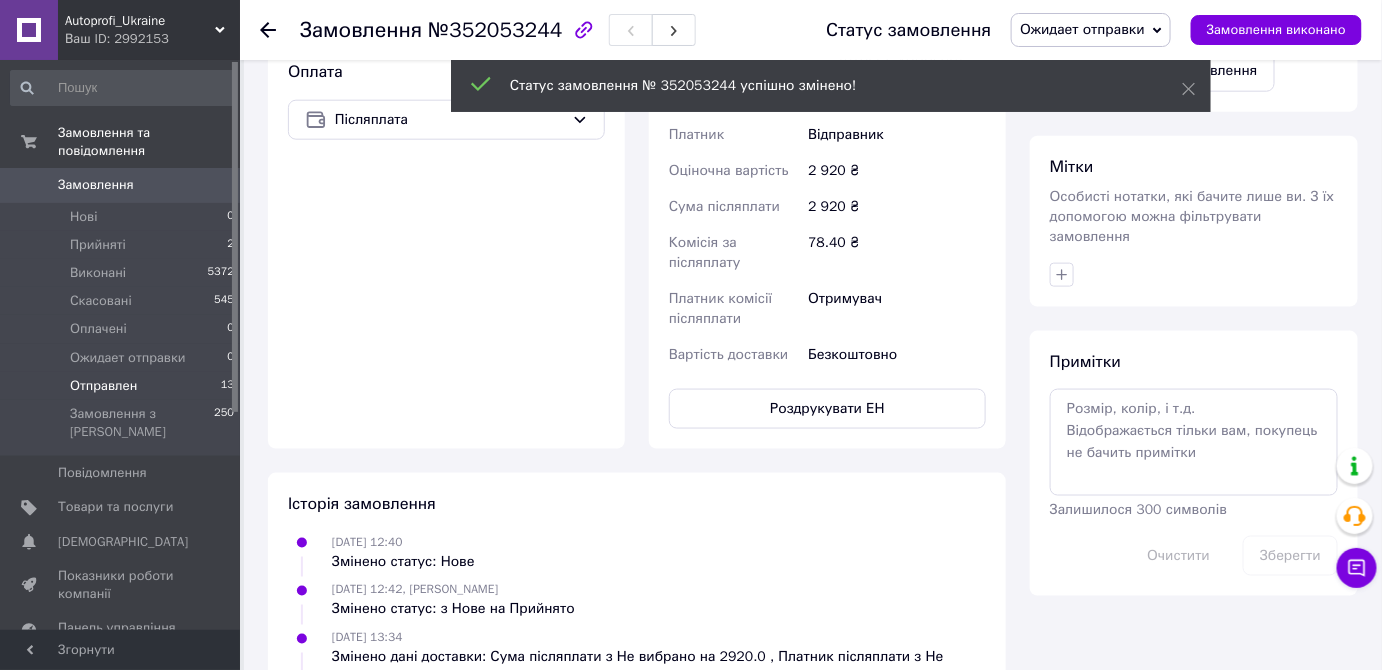 click on "Отправлен" at bounding box center (103, 386) 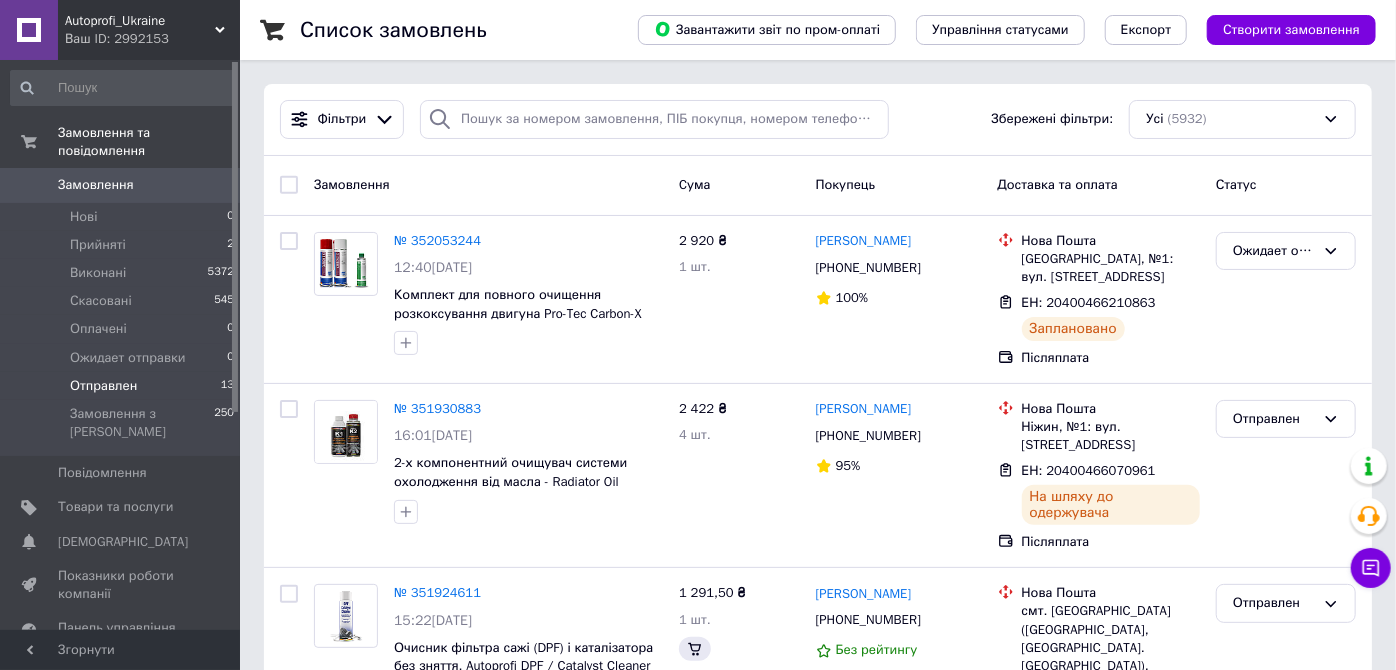 click on "Отправлен" at bounding box center (103, 386) 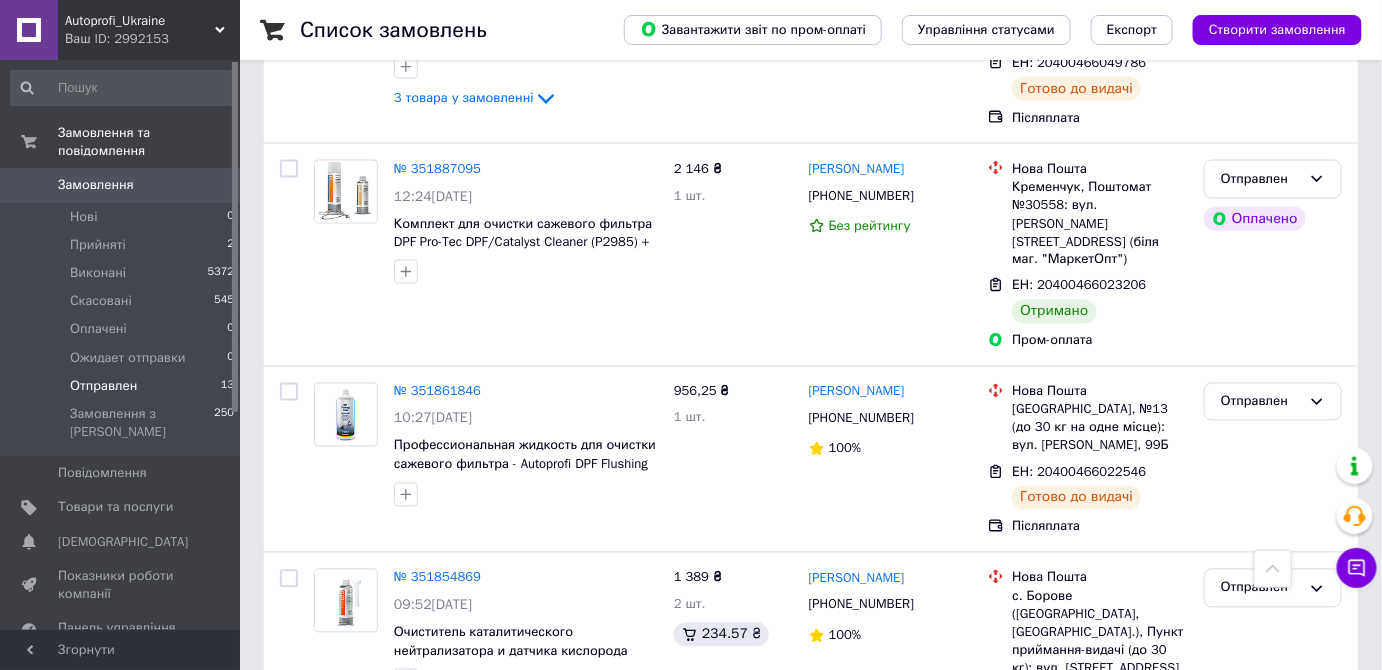 scroll, scrollTop: 911, scrollLeft: 0, axis: vertical 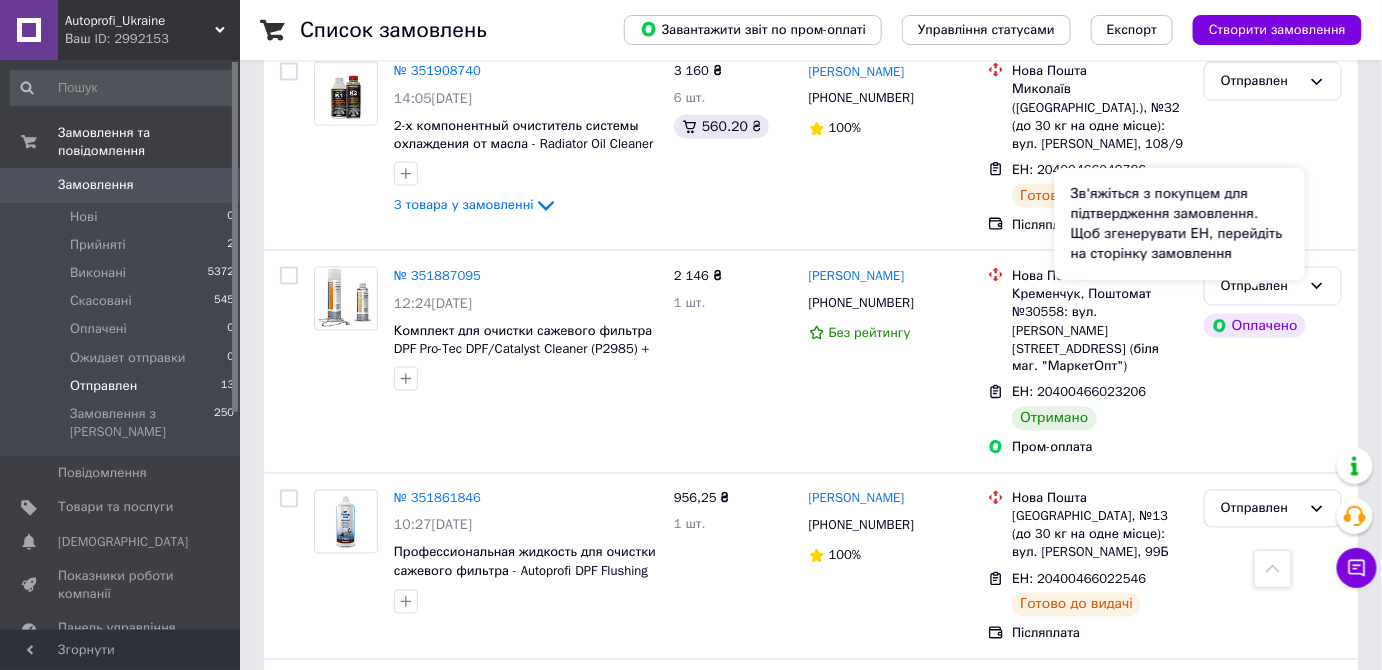 click on "Зв'яжіться з покупцем для підтвердження замовлення.
Щоб згенерувати ЕН, перейдіть на сторінку замовлення" at bounding box center [1180, 224] 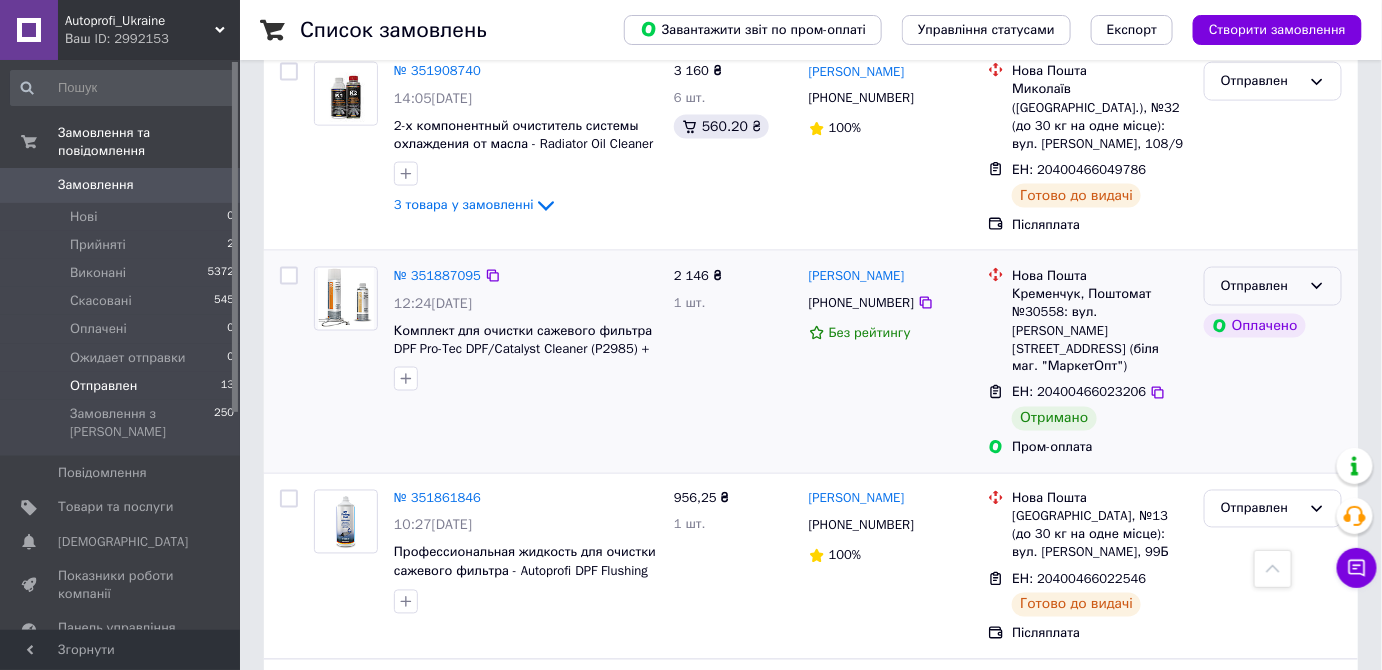 click 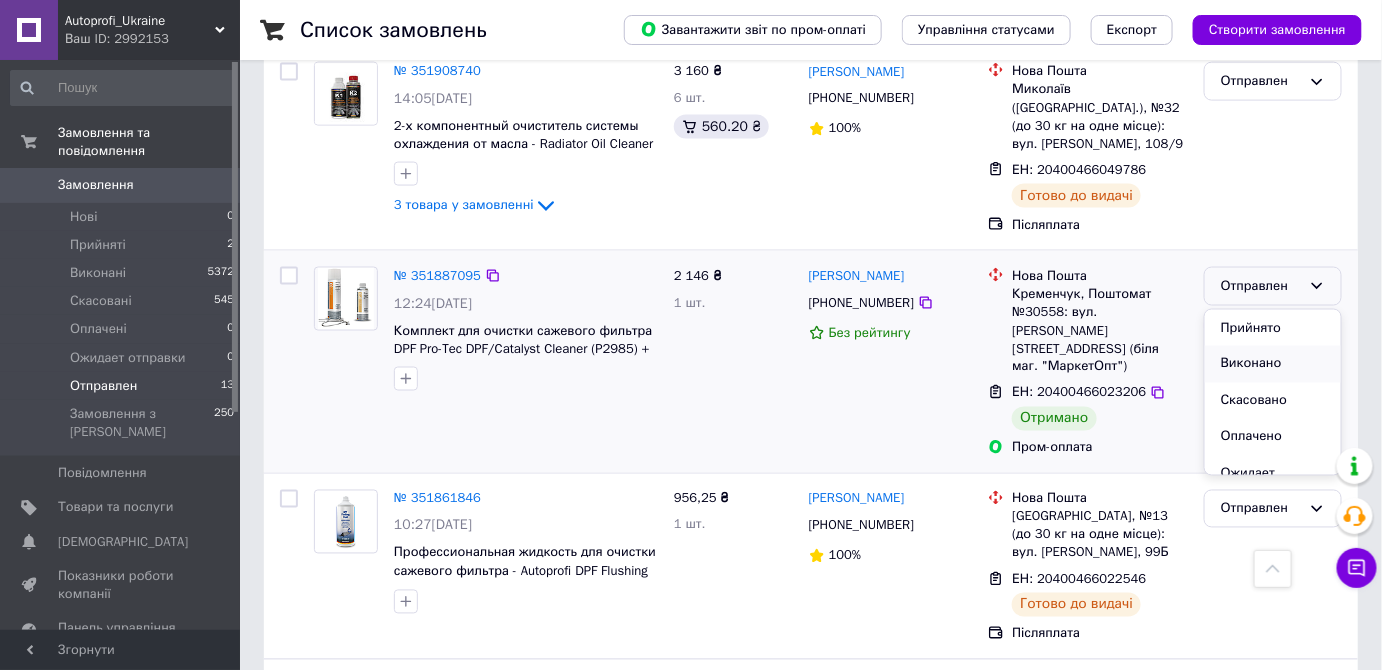 click on "Виконано" at bounding box center (1273, 364) 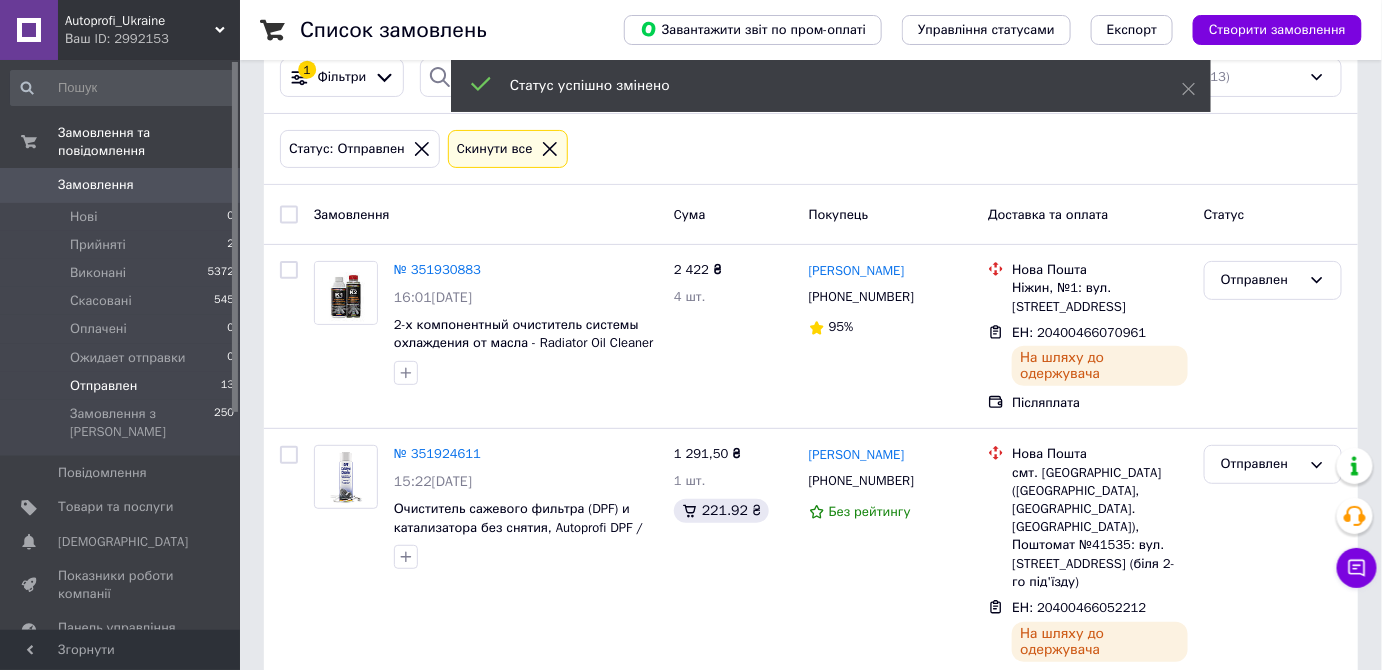 scroll, scrollTop: 0, scrollLeft: 0, axis: both 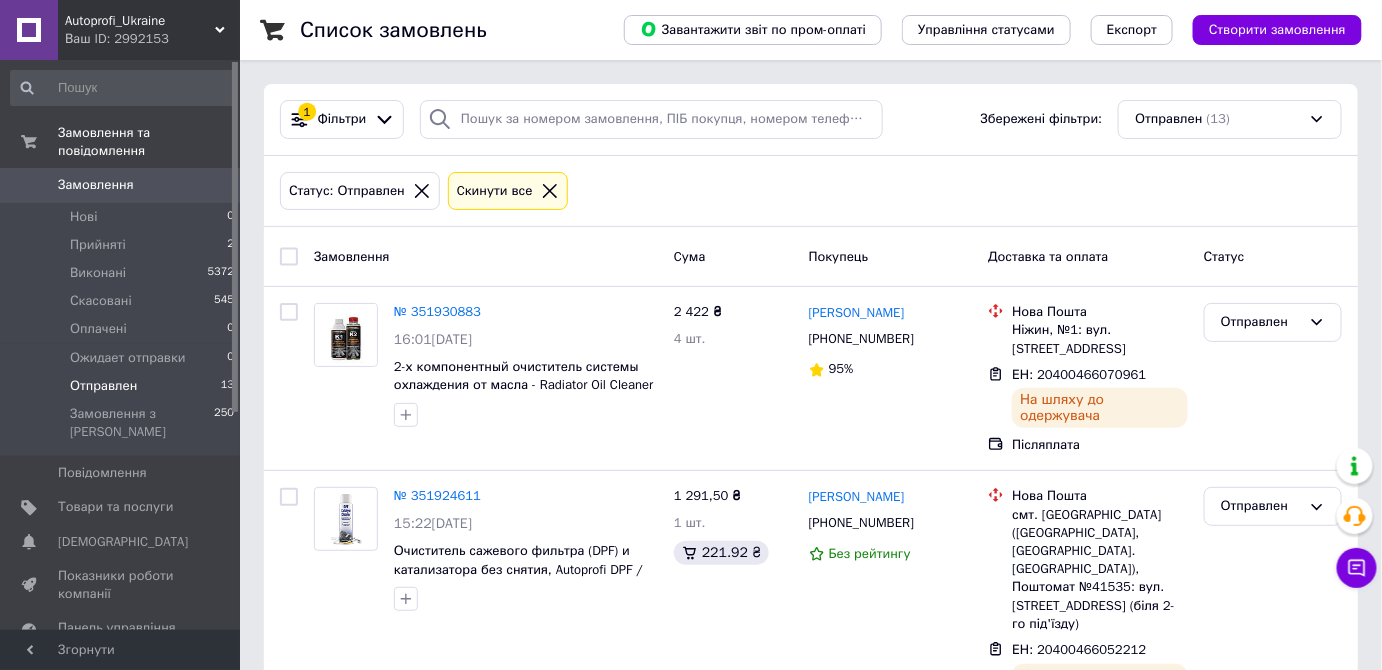 click on "Замовлення" at bounding box center (96, 185) 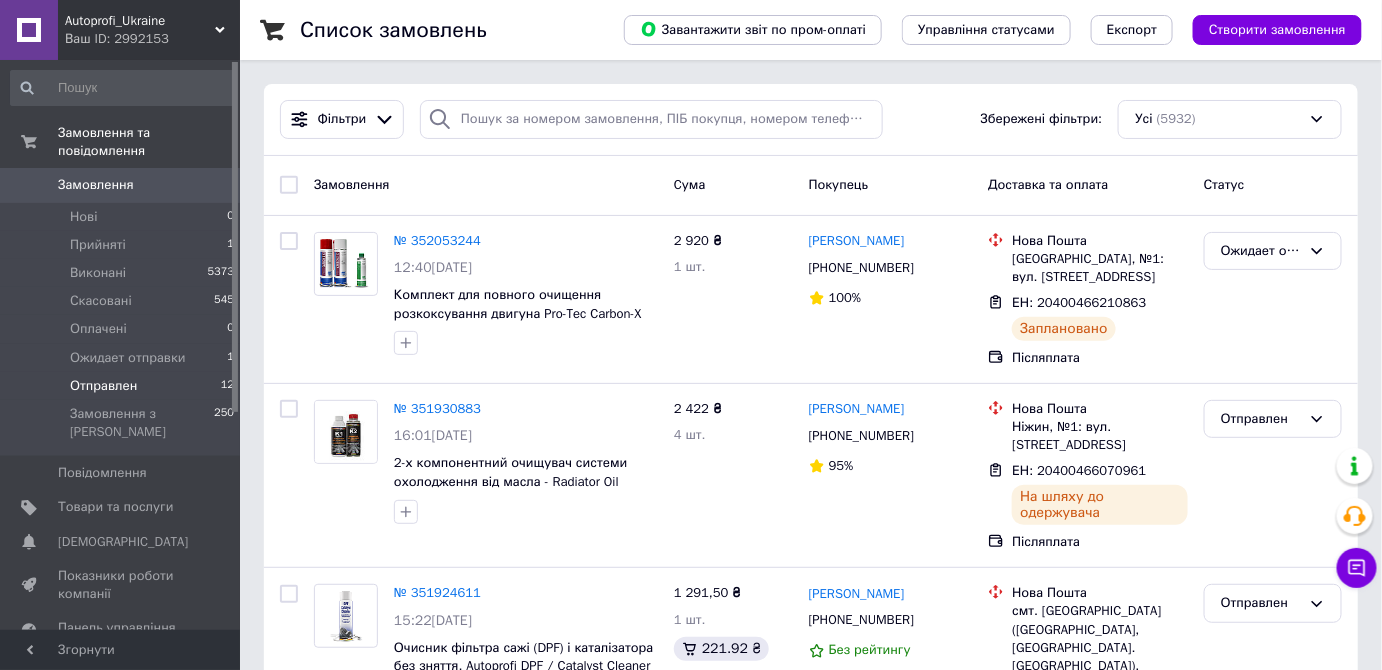 click on "Отправлен" at bounding box center [103, 386] 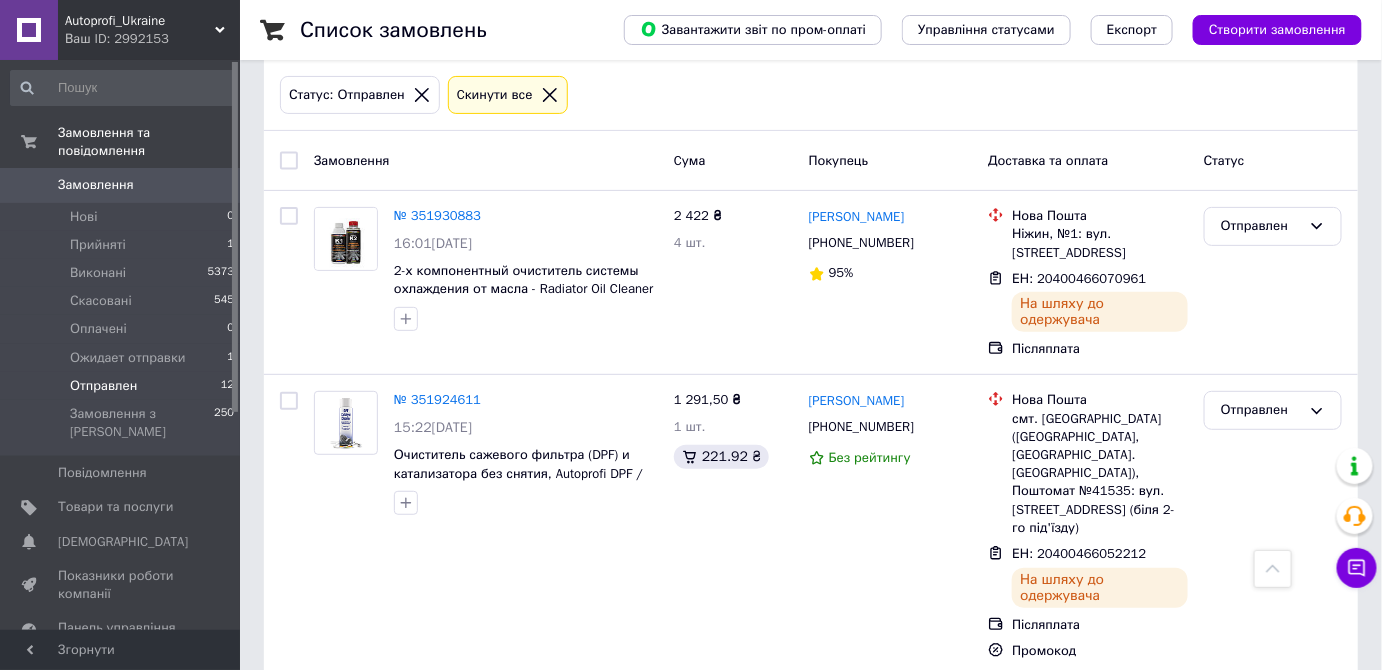 scroll, scrollTop: 0, scrollLeft: 0, axis: both 